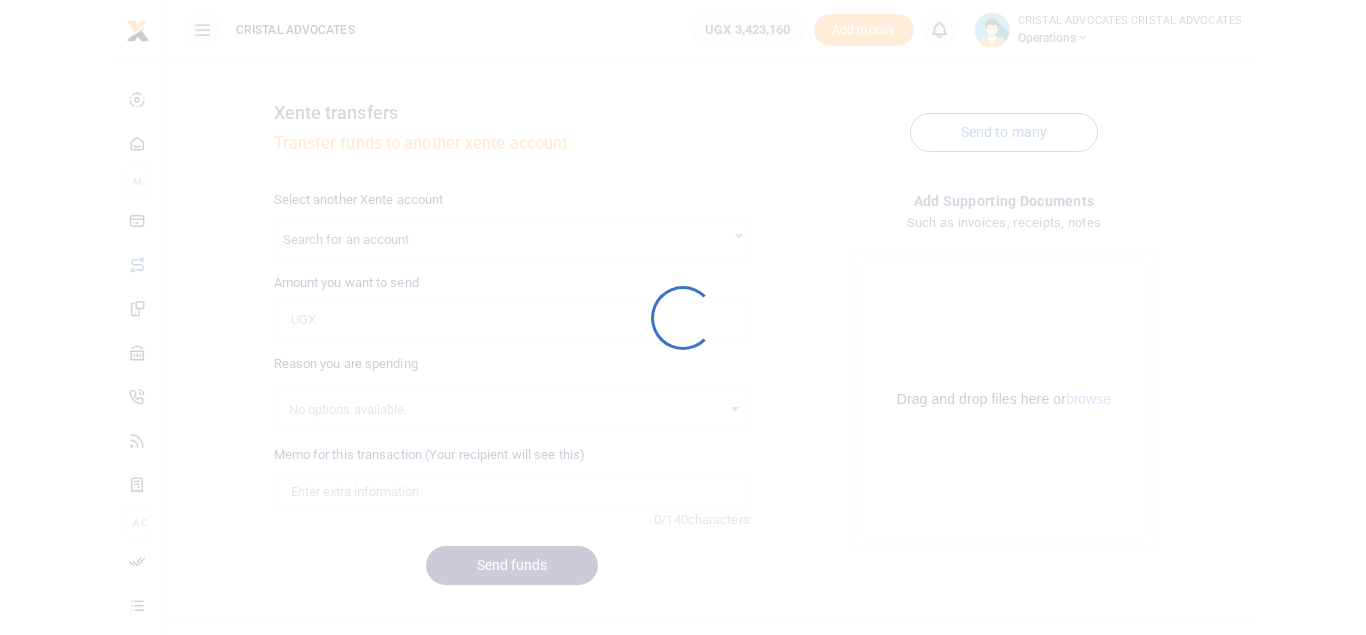 scroll, scrollTop: 0, scrollLeft: 0, axis: both 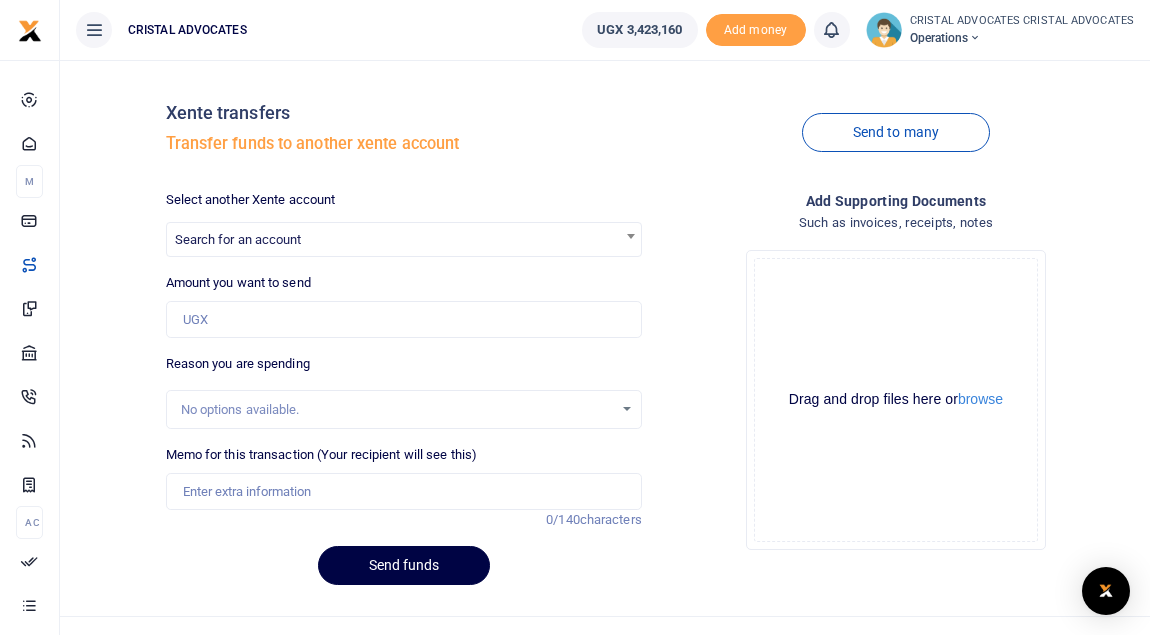 click on "UGX 3,423,160" at bounding box center [639, 30] 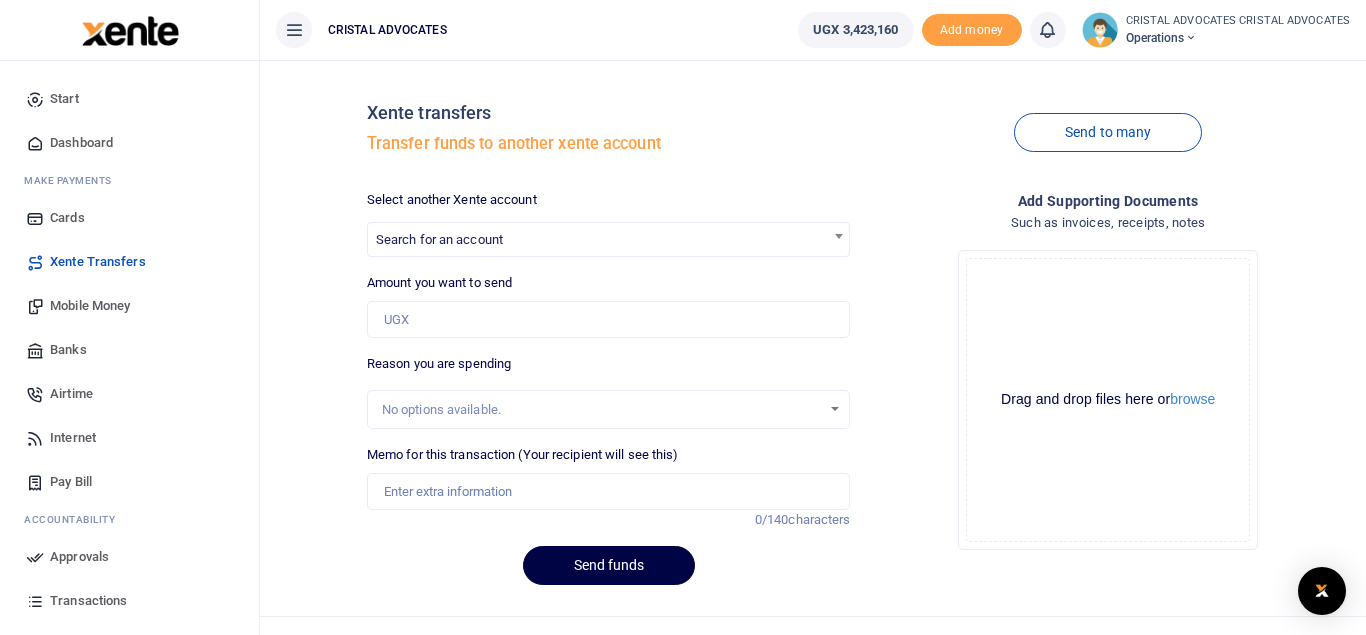 click on "Mobile Money" at bounding box center [90, 306] 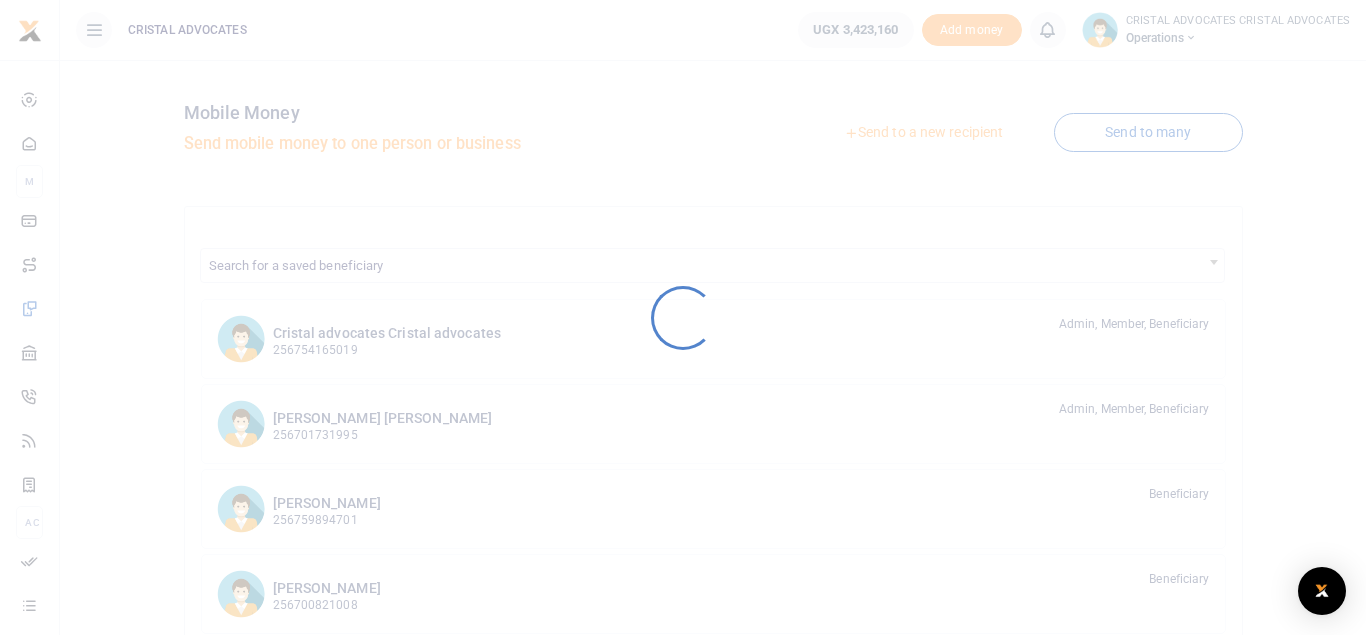 scroll, scrollTop: 0, scrollLeft: 0, axis: both 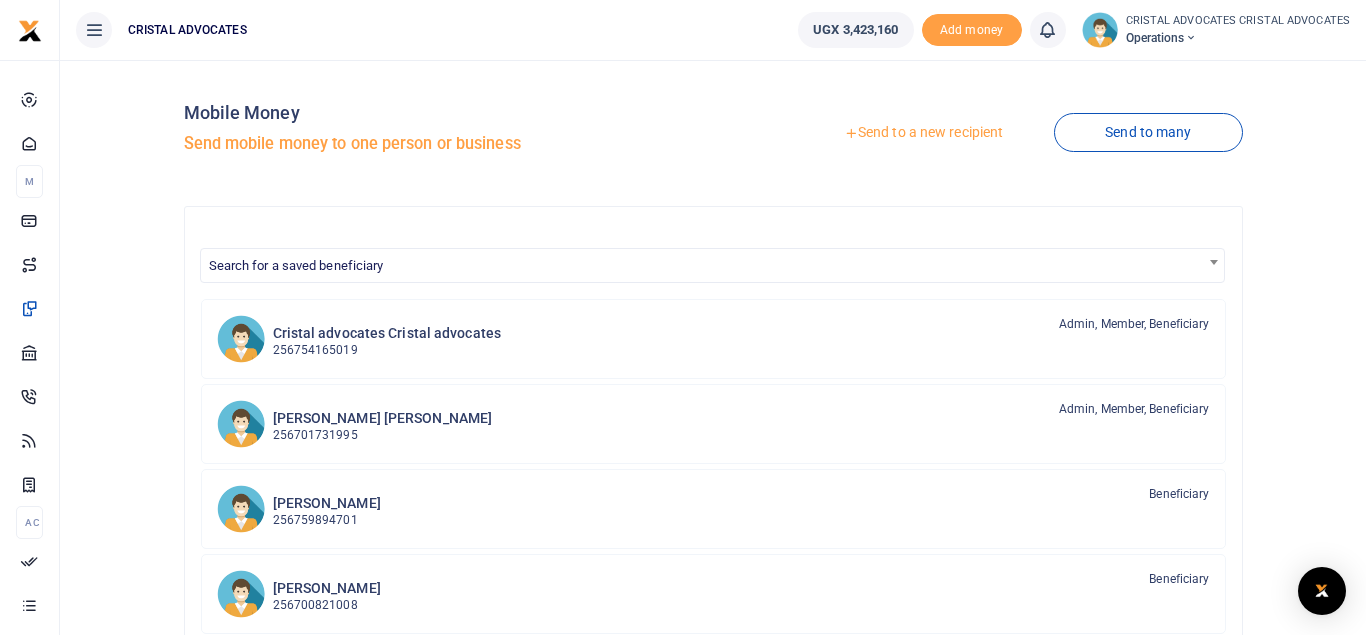 click on "Send to a new recipient" at bounding box center [923, 133] 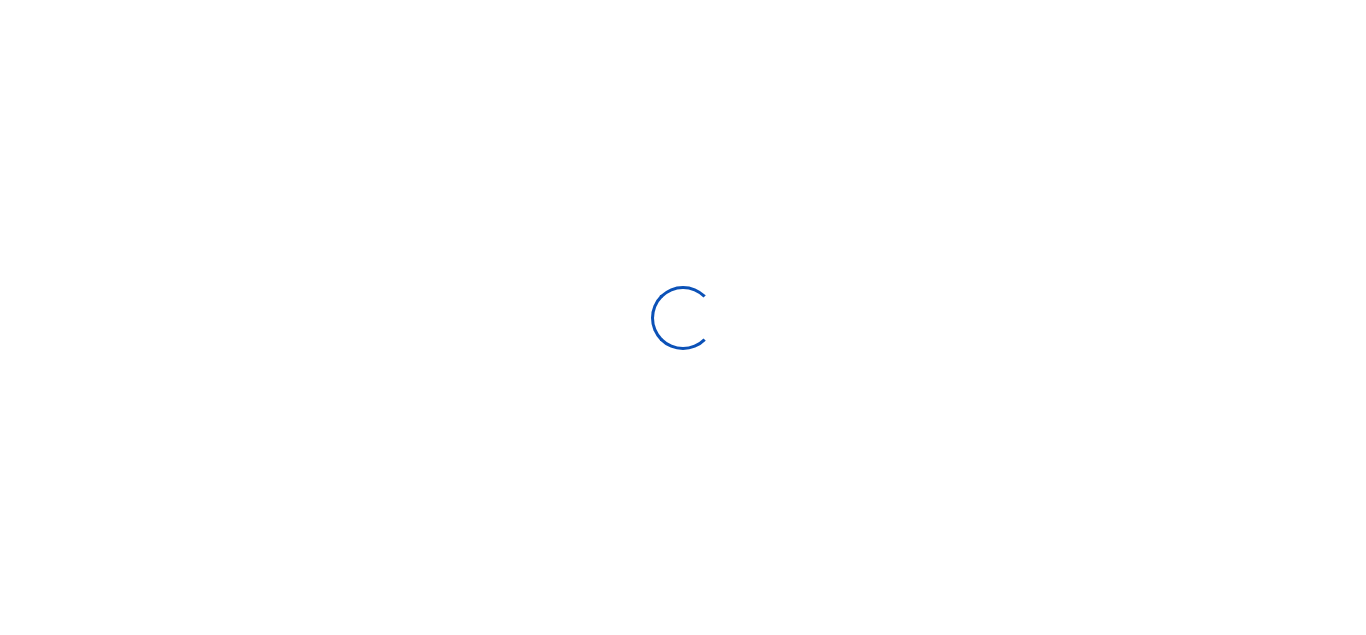 scroll, scrollTop: 0, scrollLeft: 0, axis: both 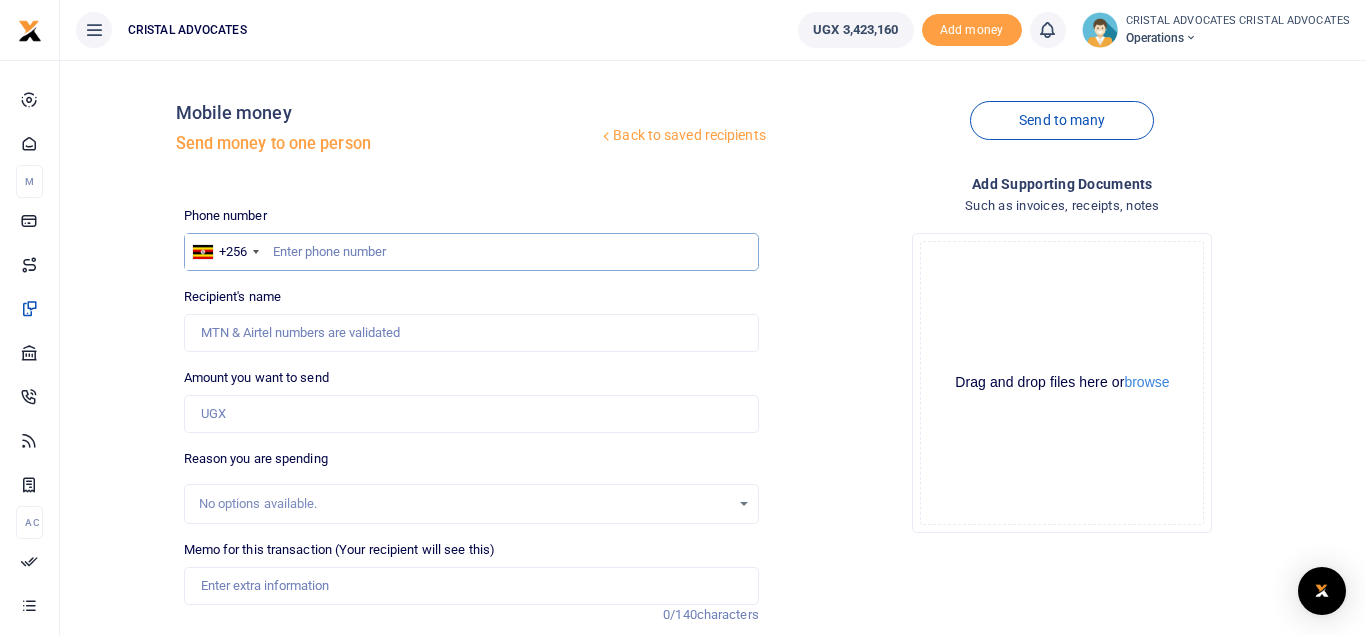 click at bounding box center [471, 252] 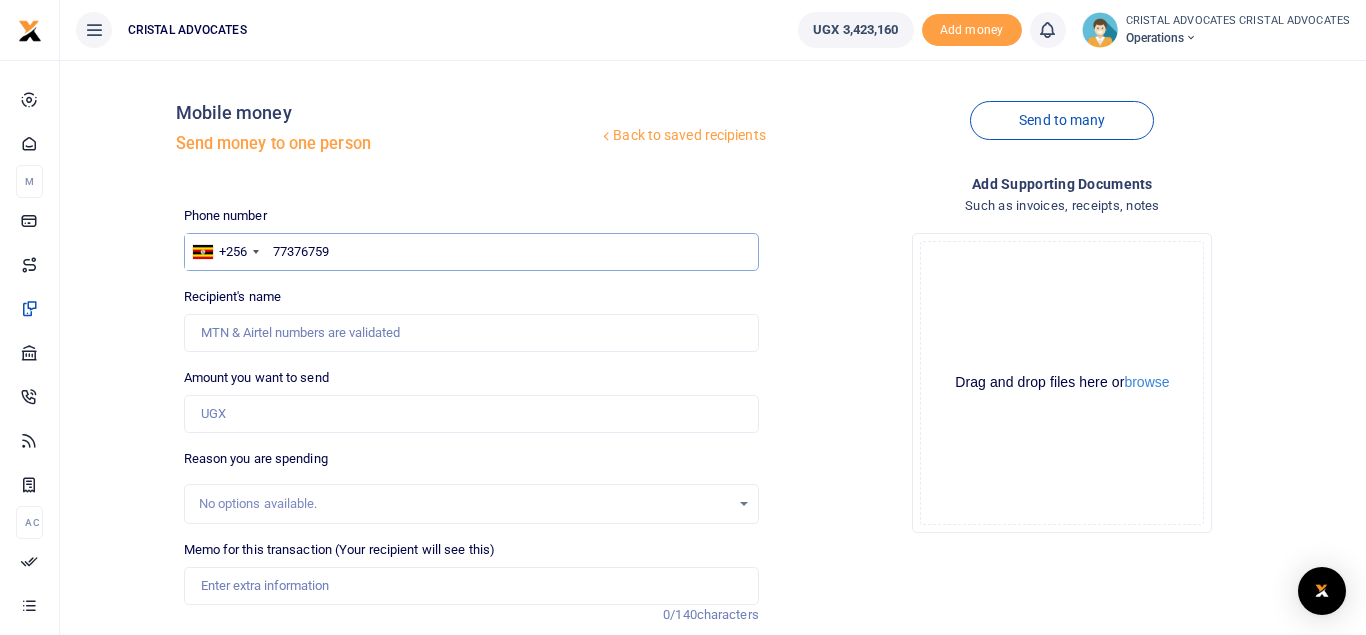 type on "773767592" 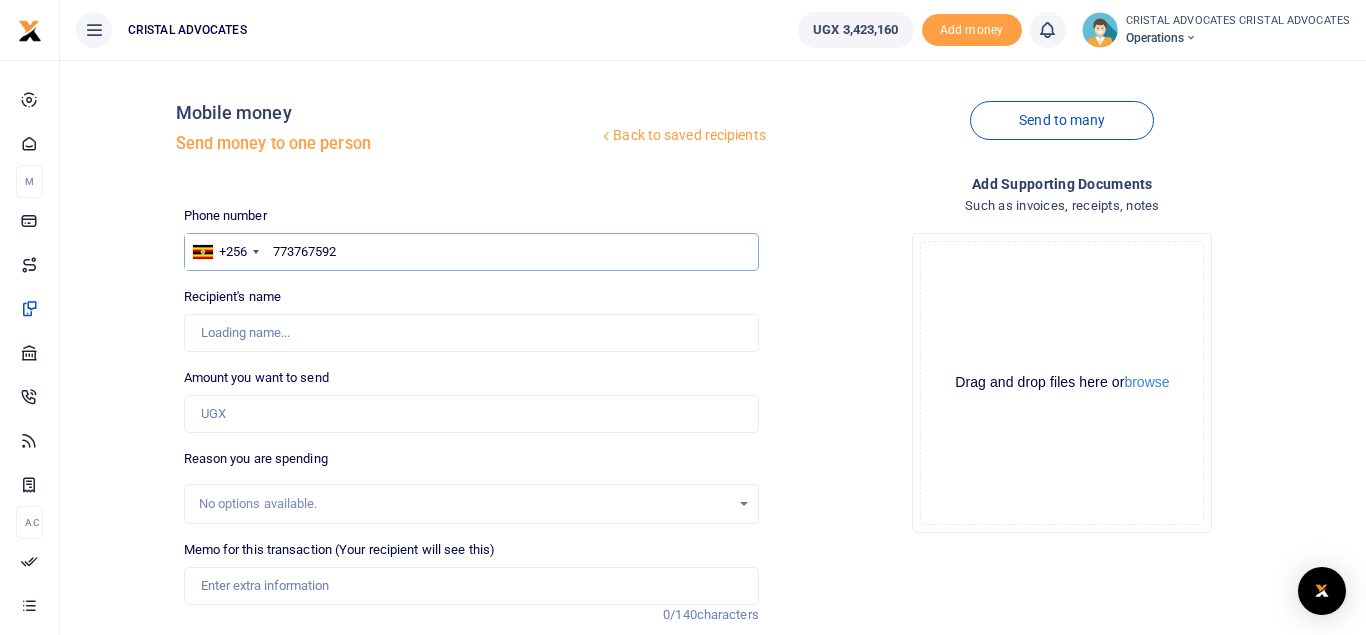 type on "Simon Peter Senkungu" 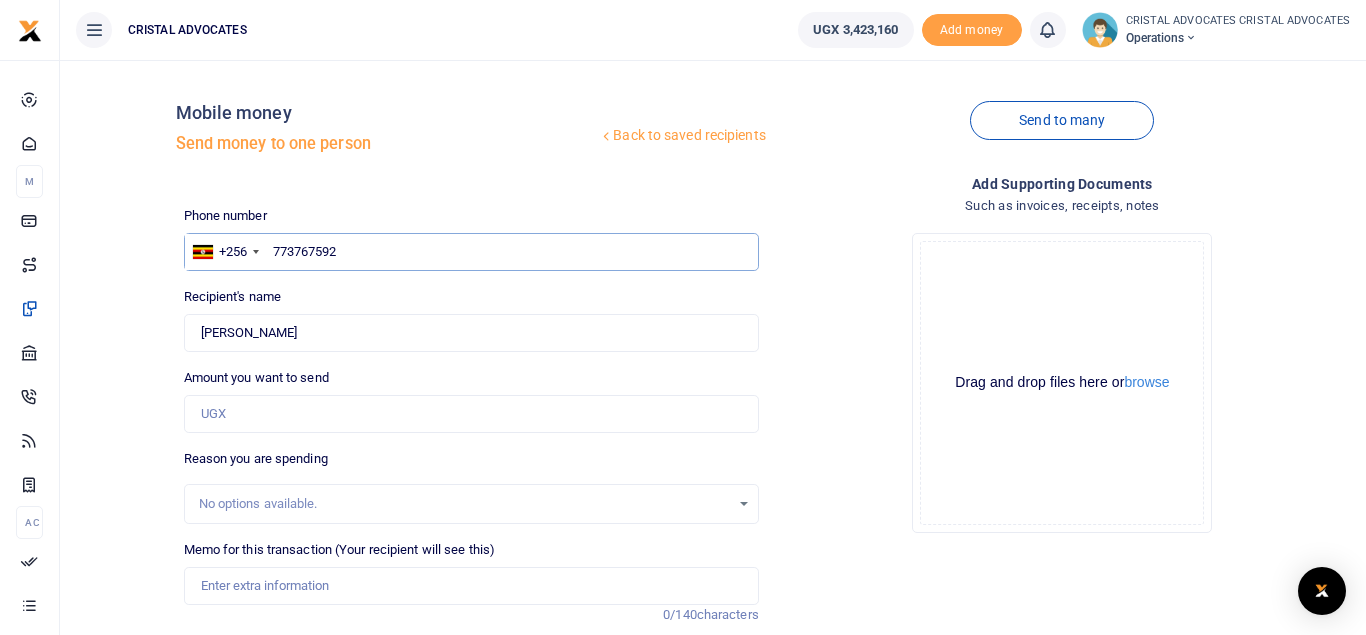type on "773767592" 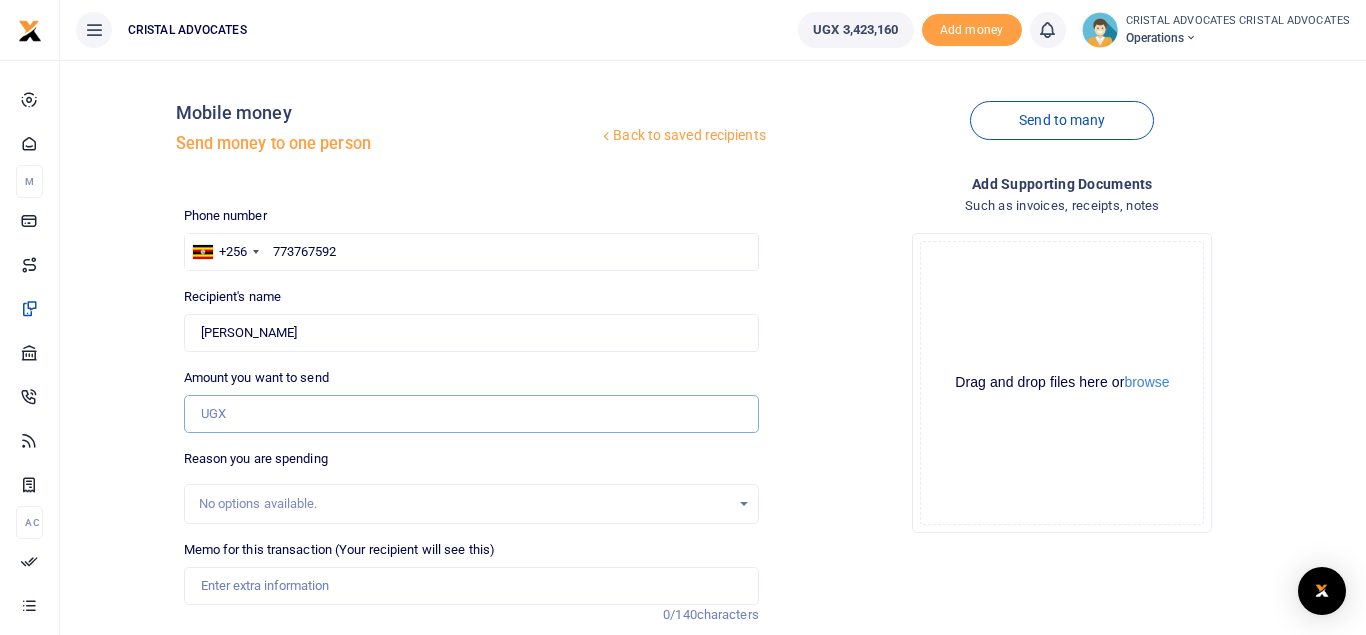 click on "Amount you want to send" at bounding box center [471, 414] 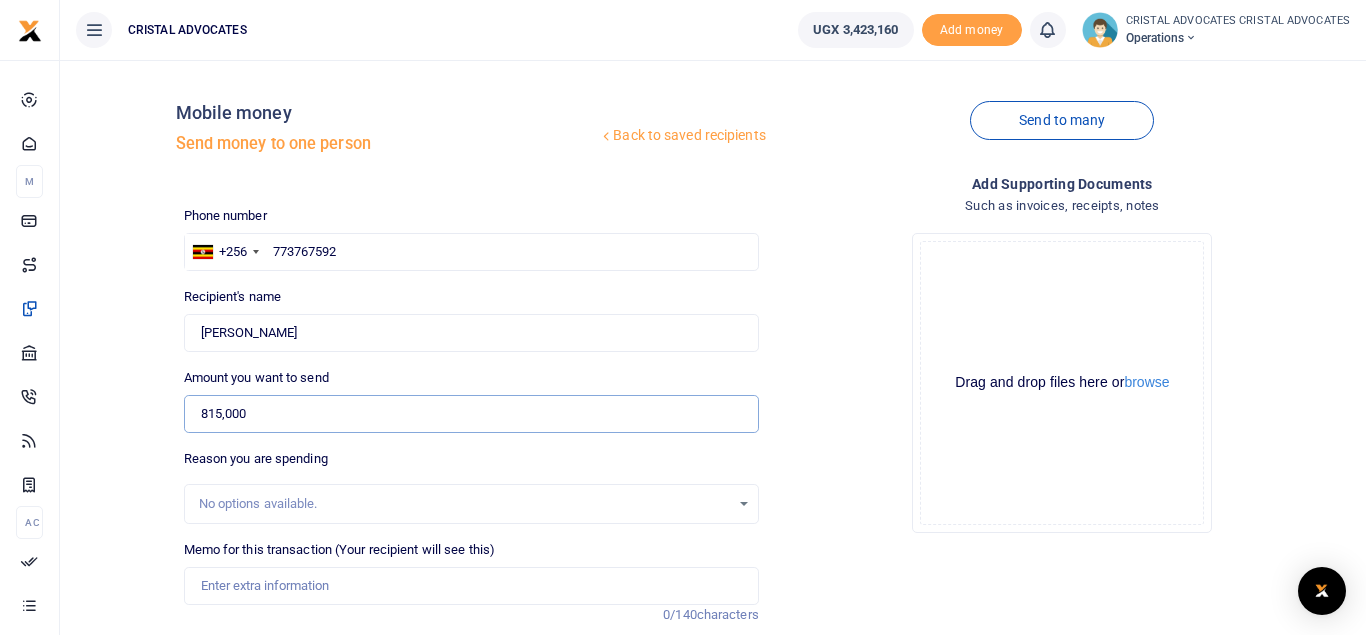 type on "815,000" 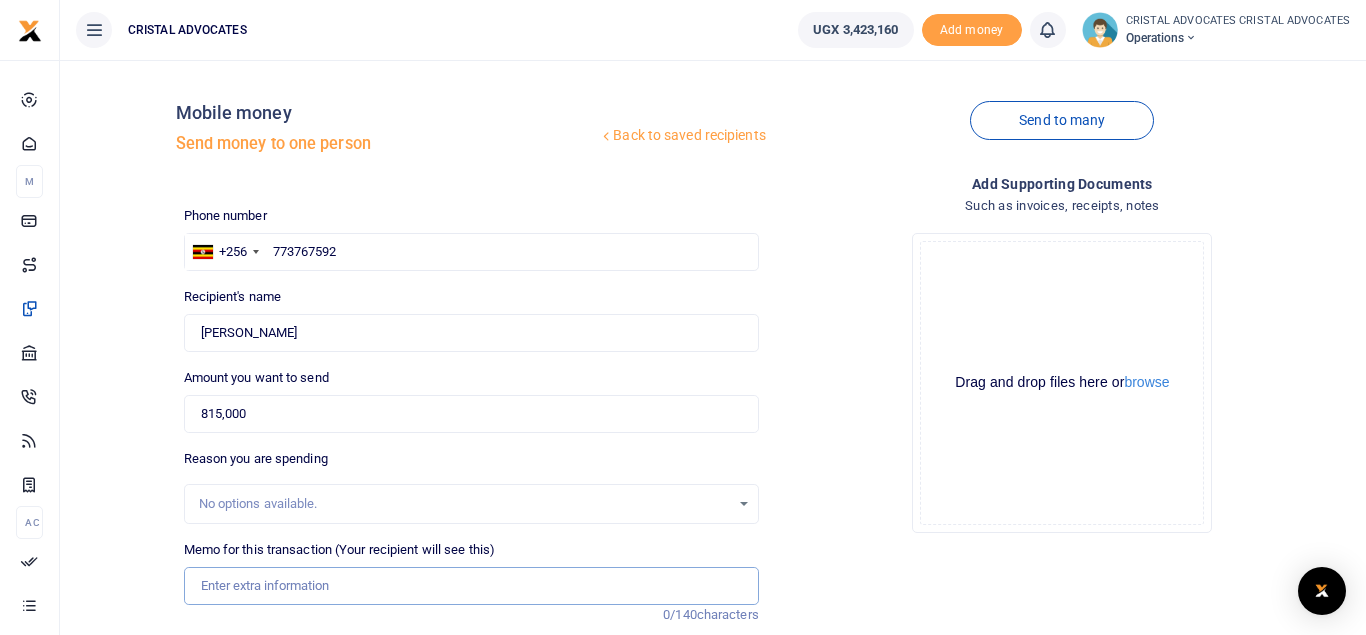 click on "Memo for this transaction (Your recipient will see this)" at bounding box center [471, 586] 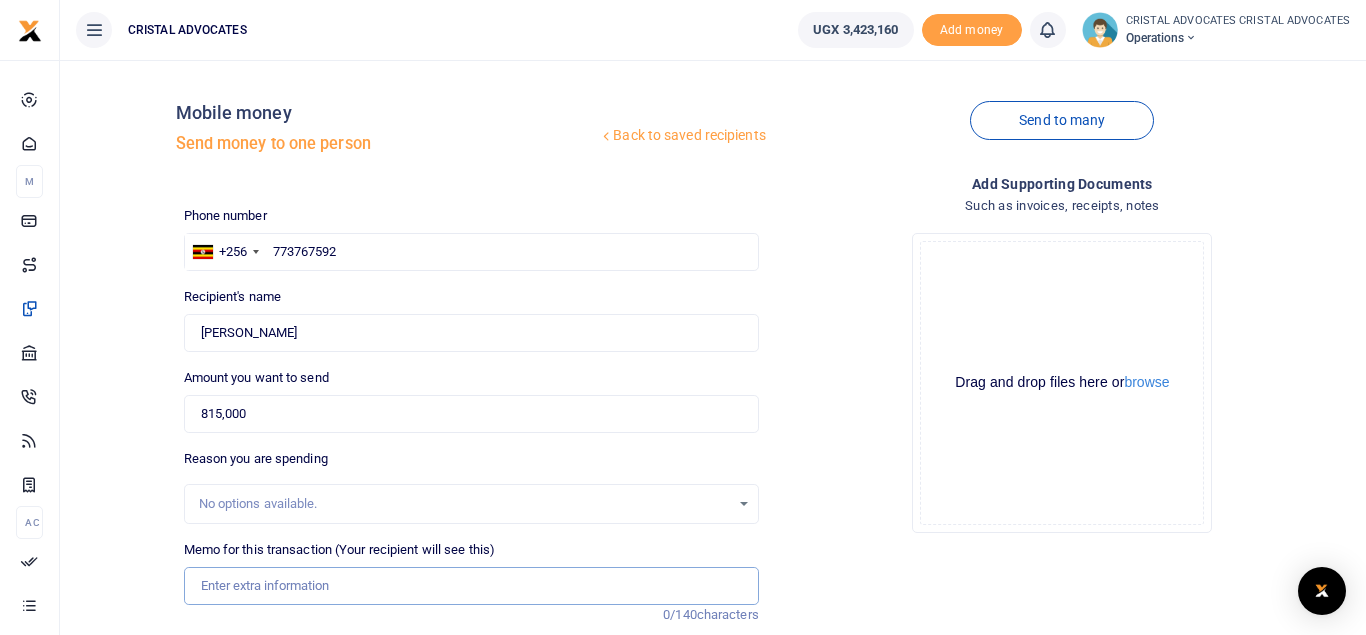 paste on "Retrieving CDRs, SMS and MM statements for 4 contacts each at UGX 200,000 plus withdraw fees" 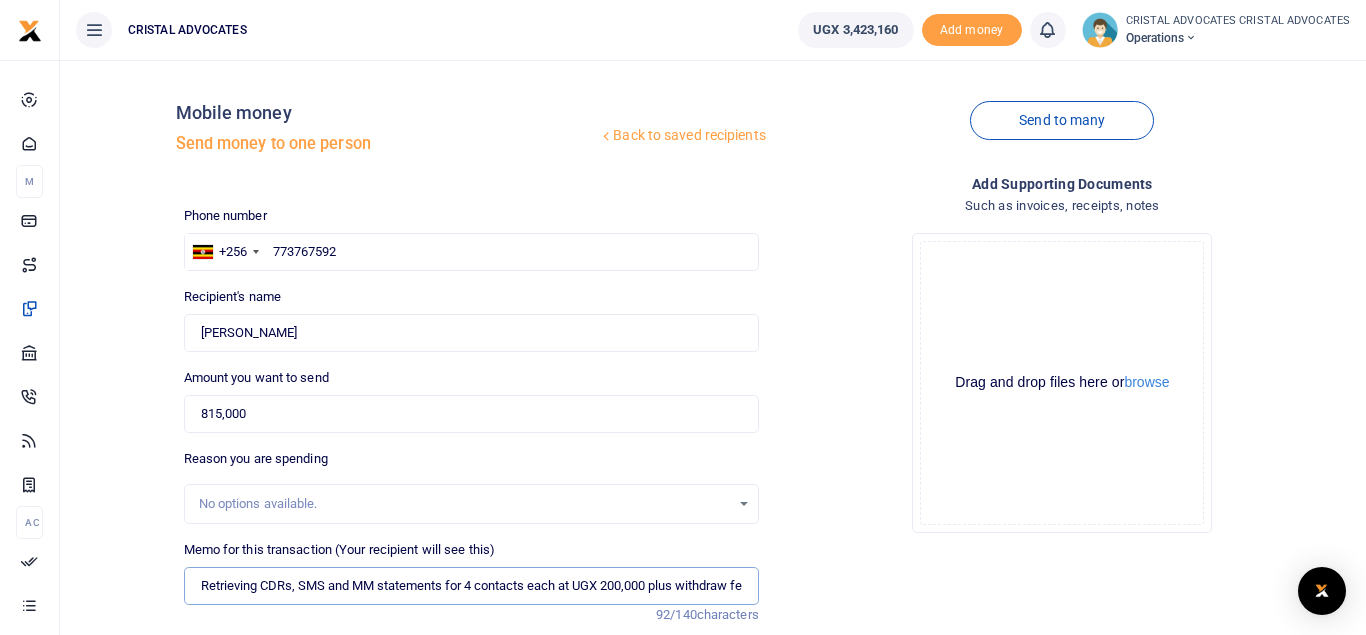 scroll, scrollTop: 0, scrollLeft: 22, axis: horizontal 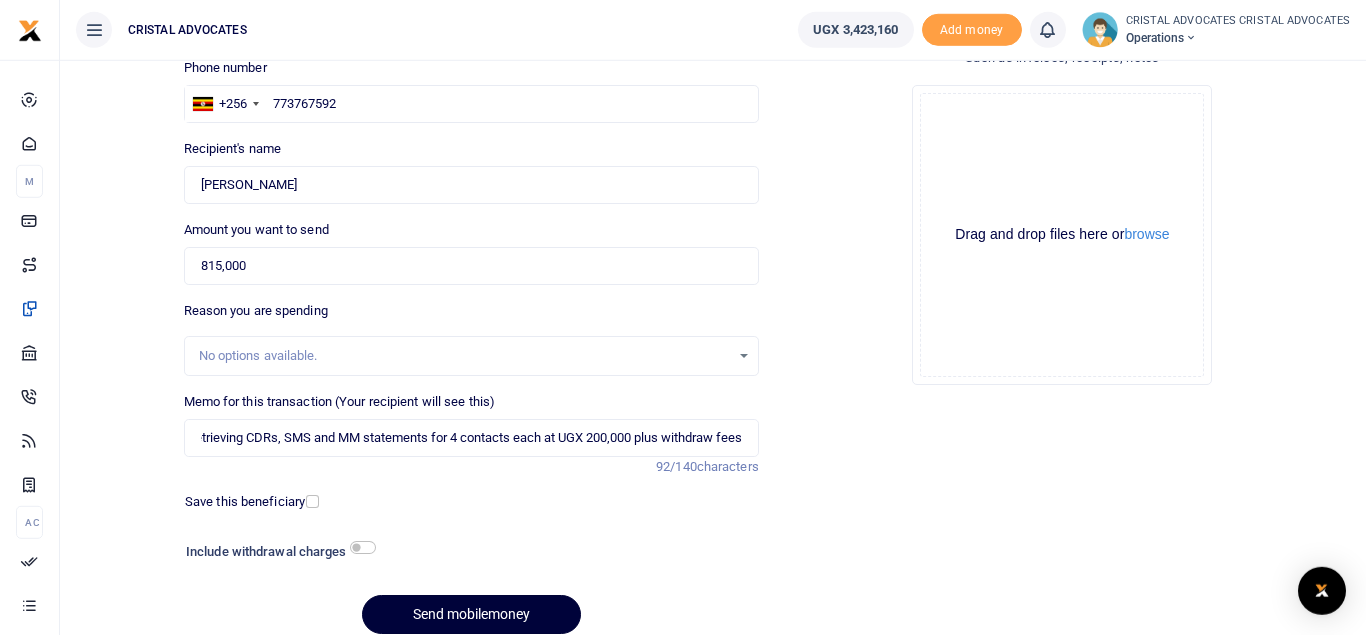 click on "Send mobilemoney" at bounding box center (471, 614) 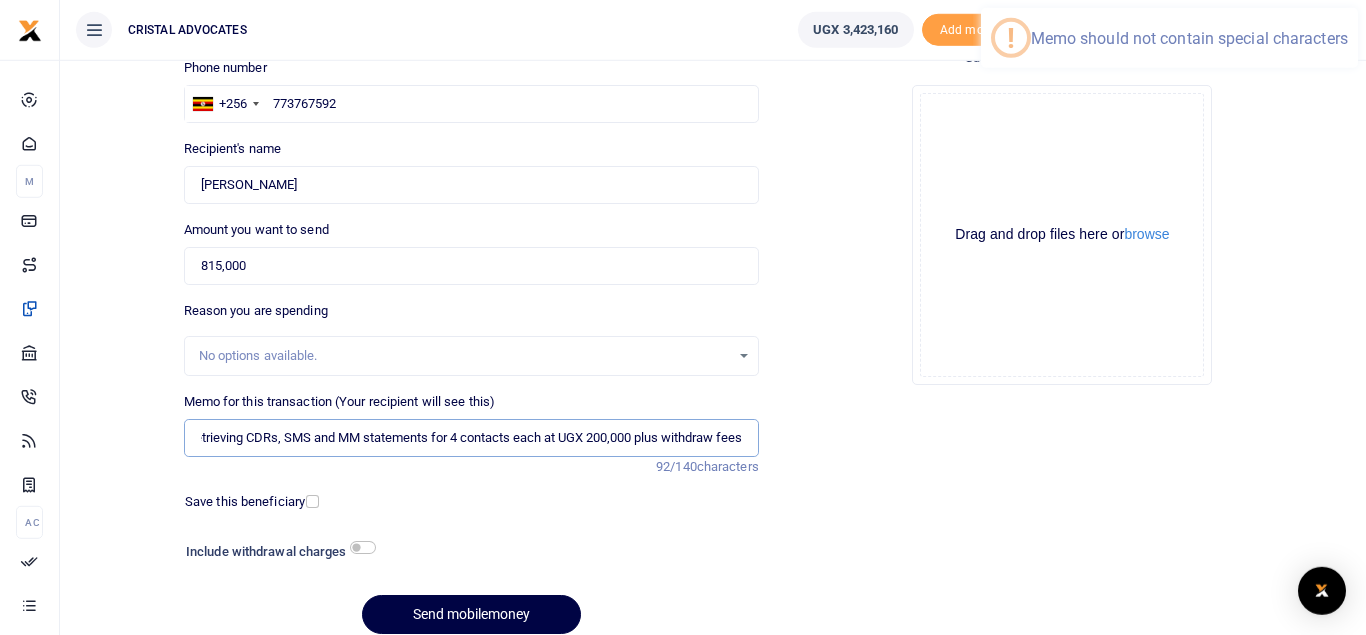 click on "Retrieving CDRs, SMS and MM statements for 4 contacts each at UGX 200,000 plus withdraw fees" at bounding box center (471, 438) 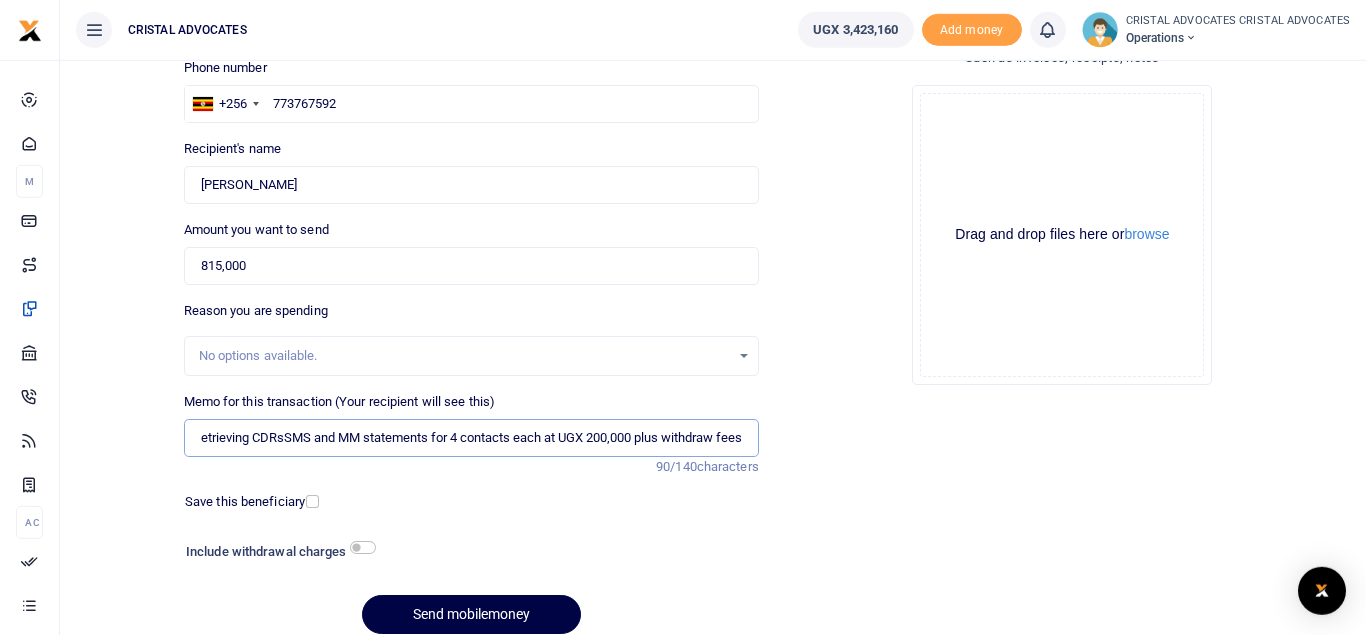 scroll, scrollTop: 0, scrollLeft: 17, axis: horizontal 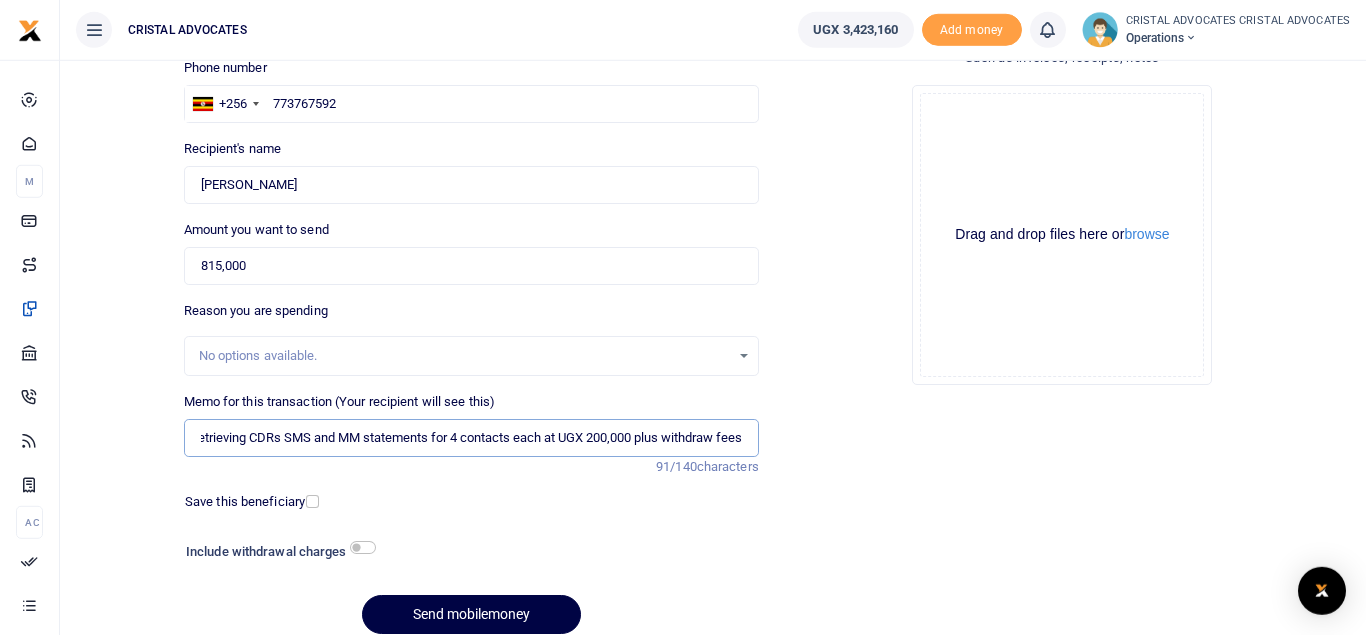 click on "Retrieving CDRs SMS and MM statements for 4 contacts each at UGX 200,000 plus withdraw fees" at bounding box center [471, 438] 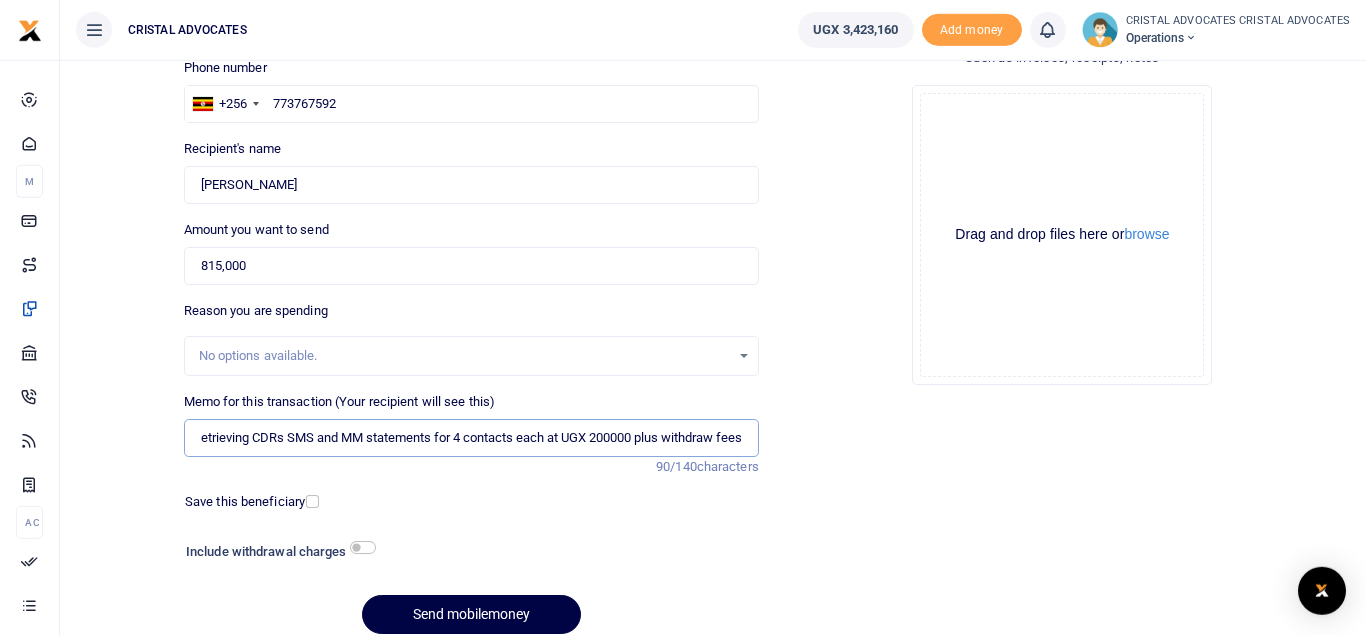 scroll, scrollTop: 0, scrollLeft: 0, axis: both 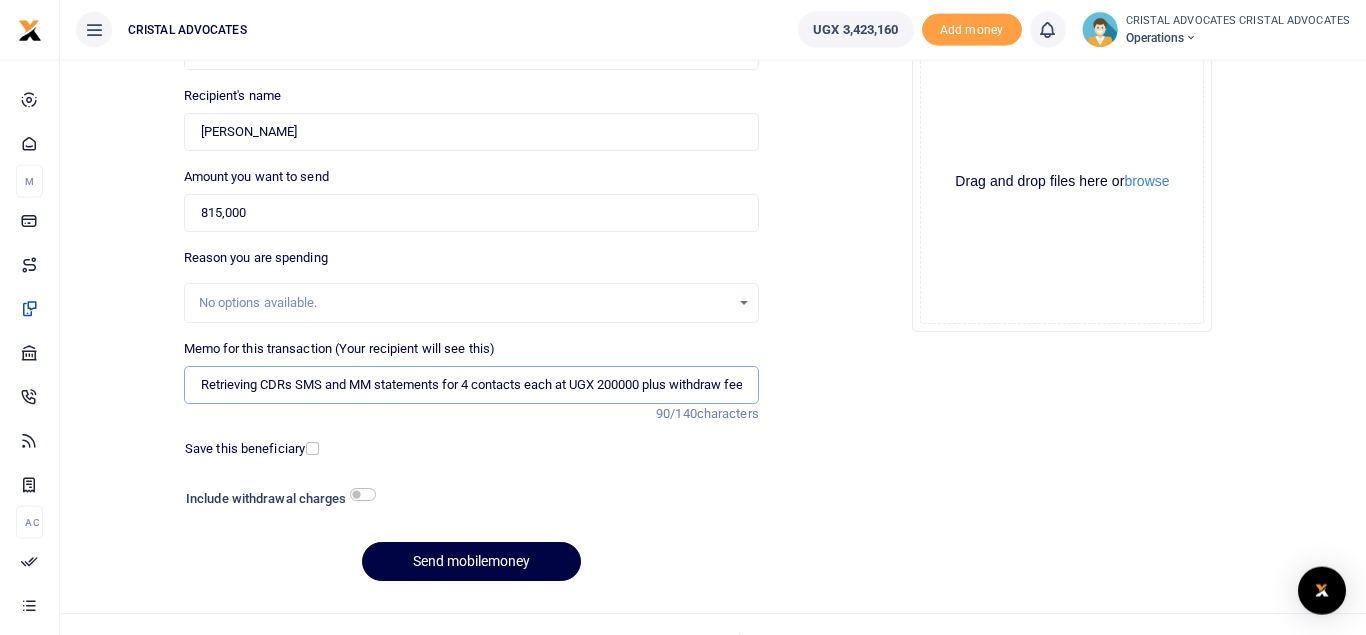 type on "Retrieving CDRs SMS and MM statements for 4 contacts each at UGX 200000 plus withdraw fees" 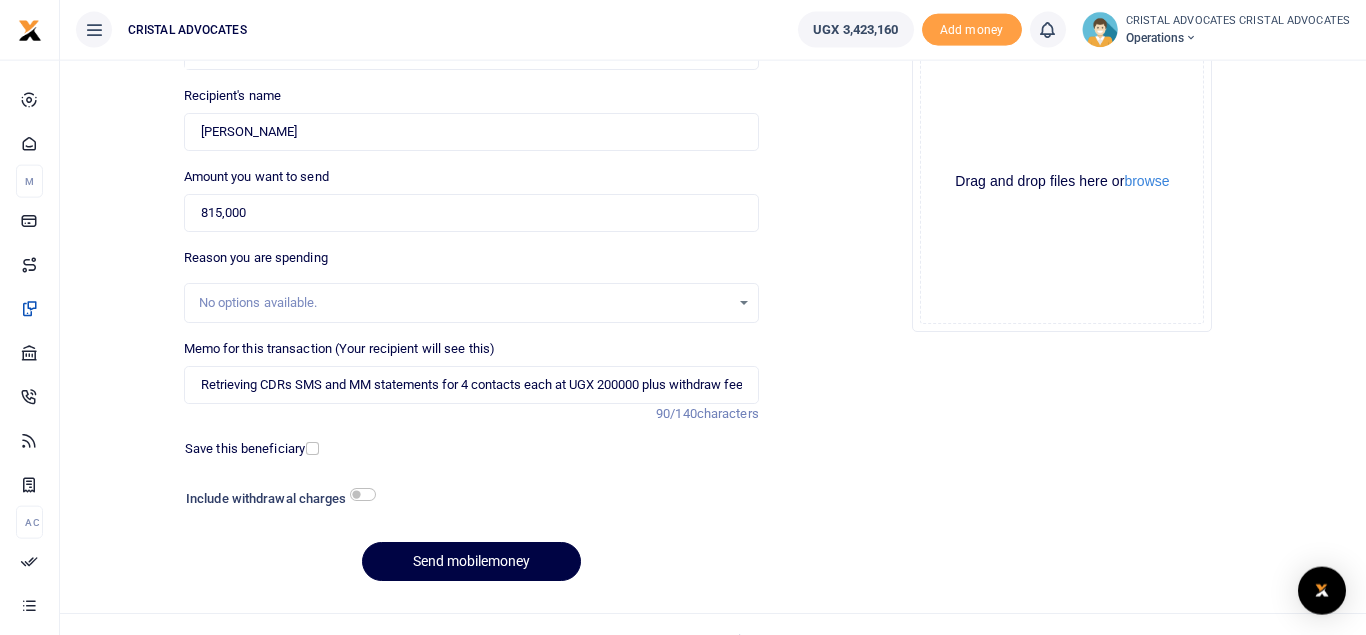 click on "Phone number
+256 Uganda +256 773767592
Phone is required.
Recipient's name
Found
Name is required.
Amount you want to send
815,000
Amount is required.
90/140" at bounding box center [471, 301] 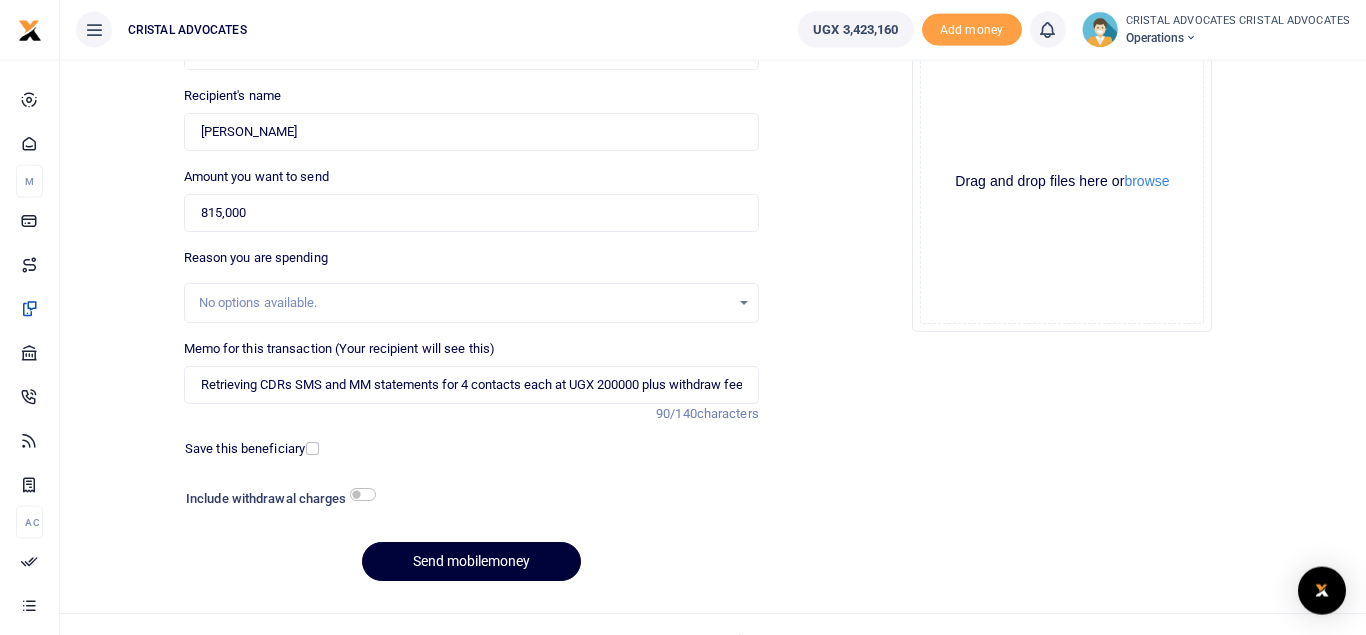 click on "Send mobilemoney" at bounding box center (471, 561) 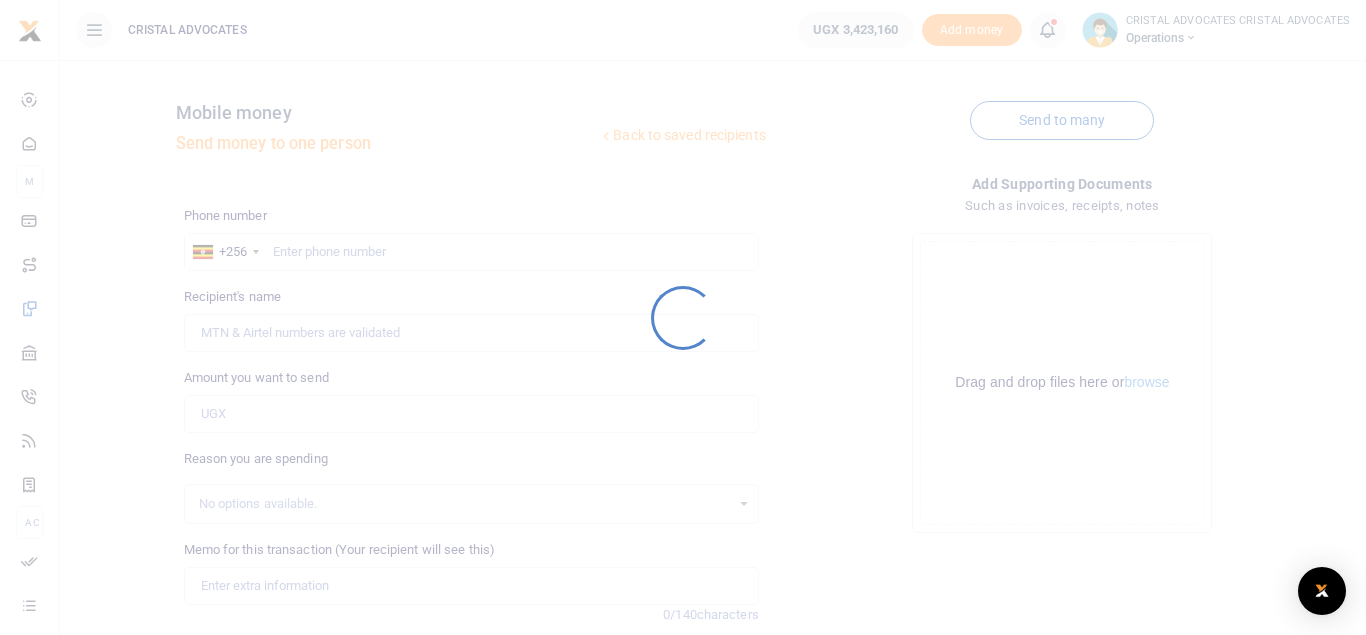 scroll, scrollTop: 0, scrollLeft: 0, axis: both 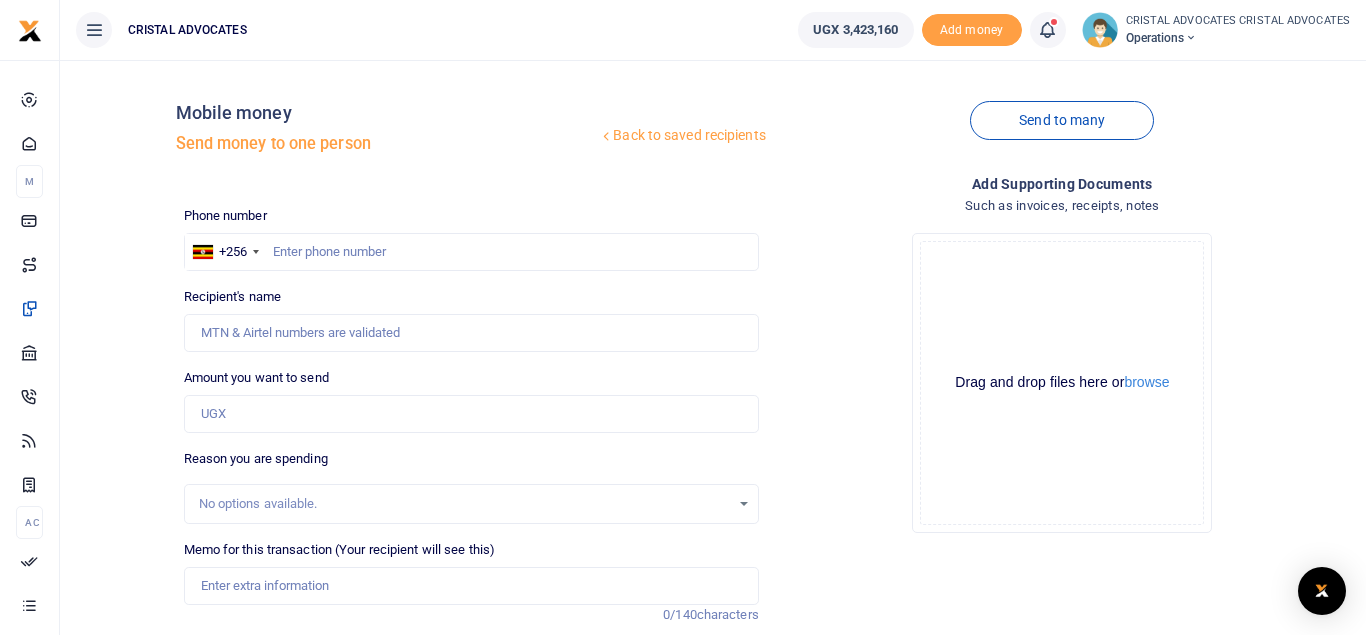 click at bounding box center [1047, 30] 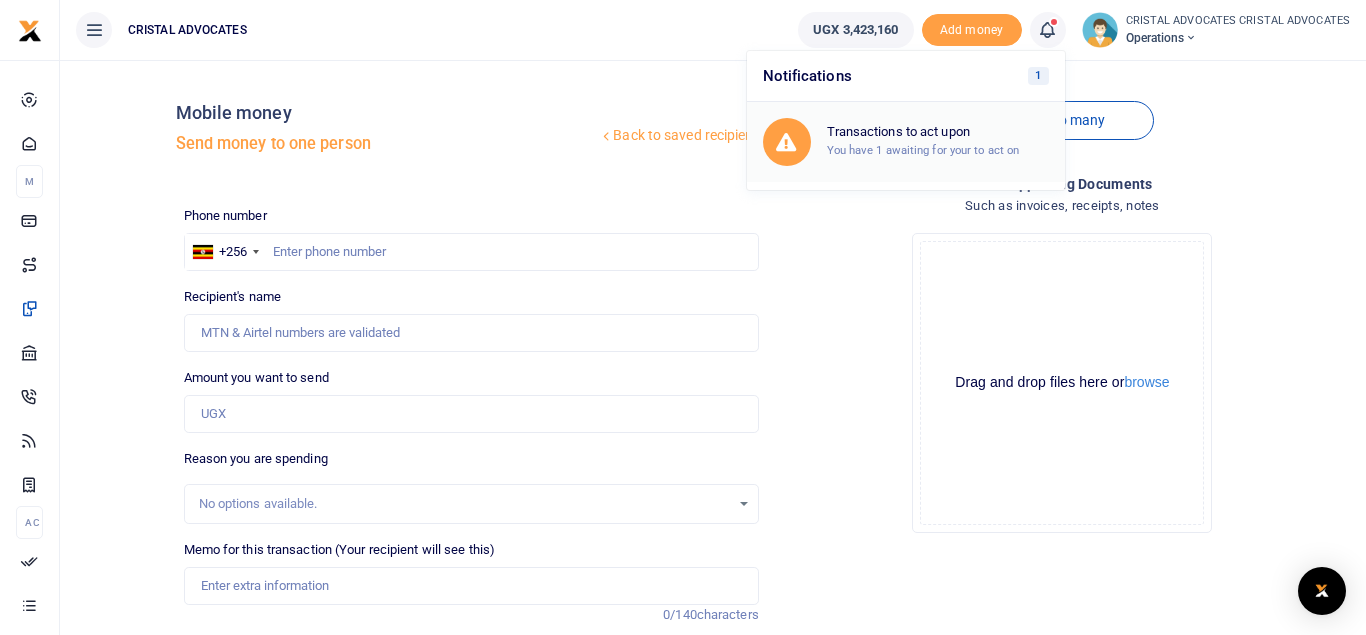 click on "Transactions to act upon
You have 1 awaiting for your to act on" at bounding box center (906, 142) 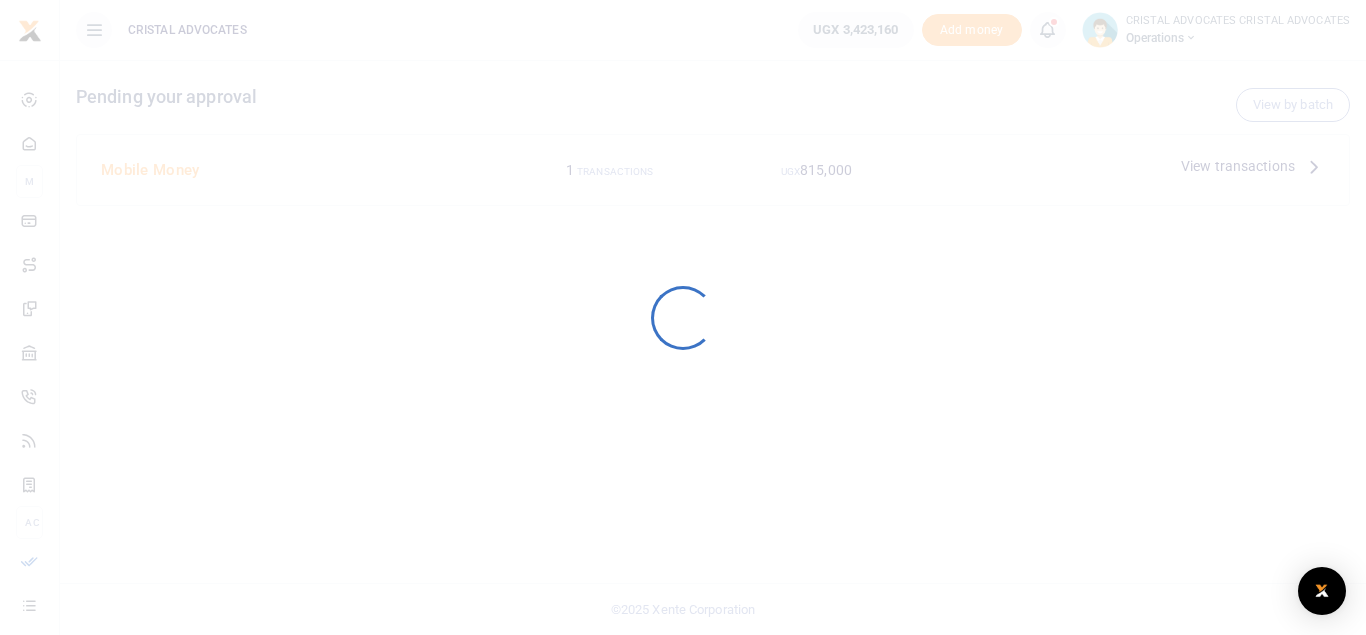 scroll, scrollTop: 0, scrollLeft: 0, axis: both 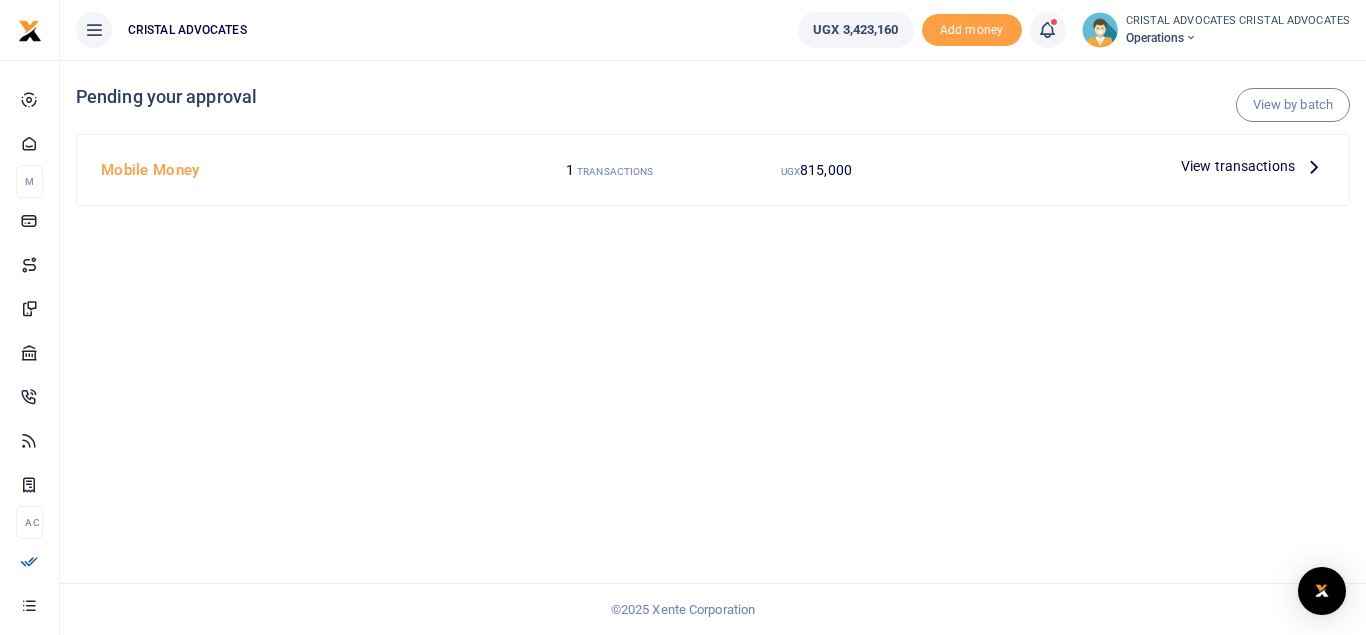 click on "View transactions" at bounding box center [1238, 166] 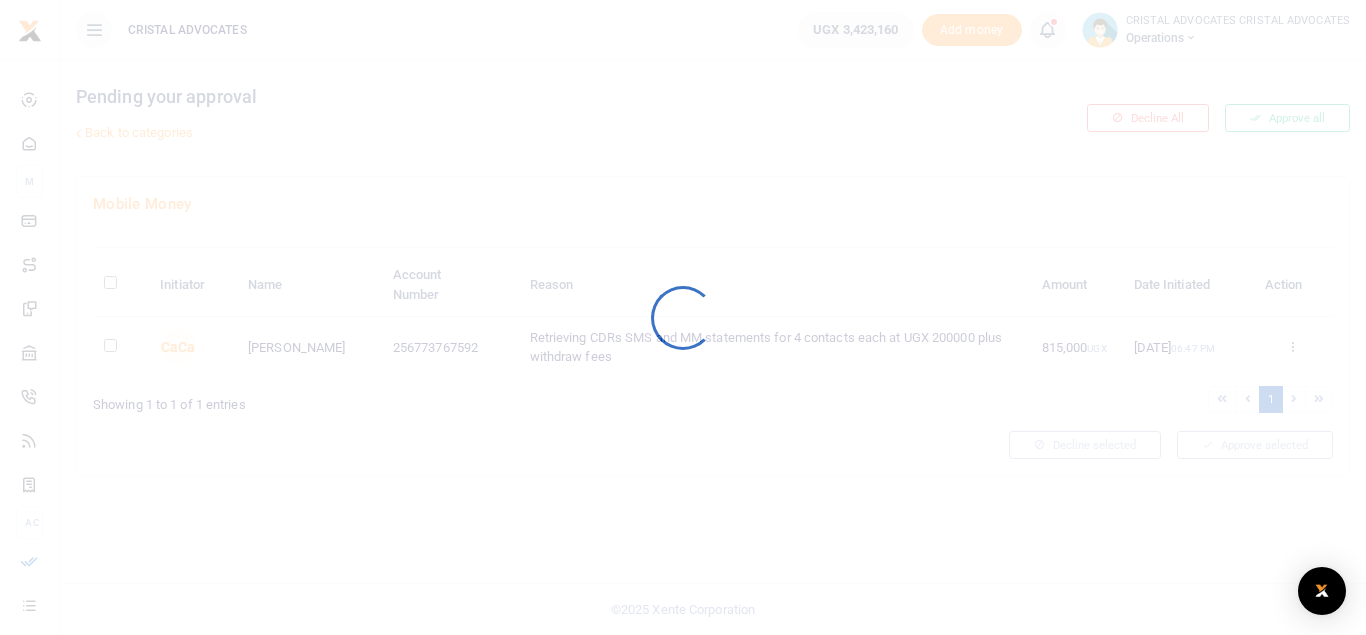 scroll, scrollTop: 0, scrollLeft: 0, axis: both 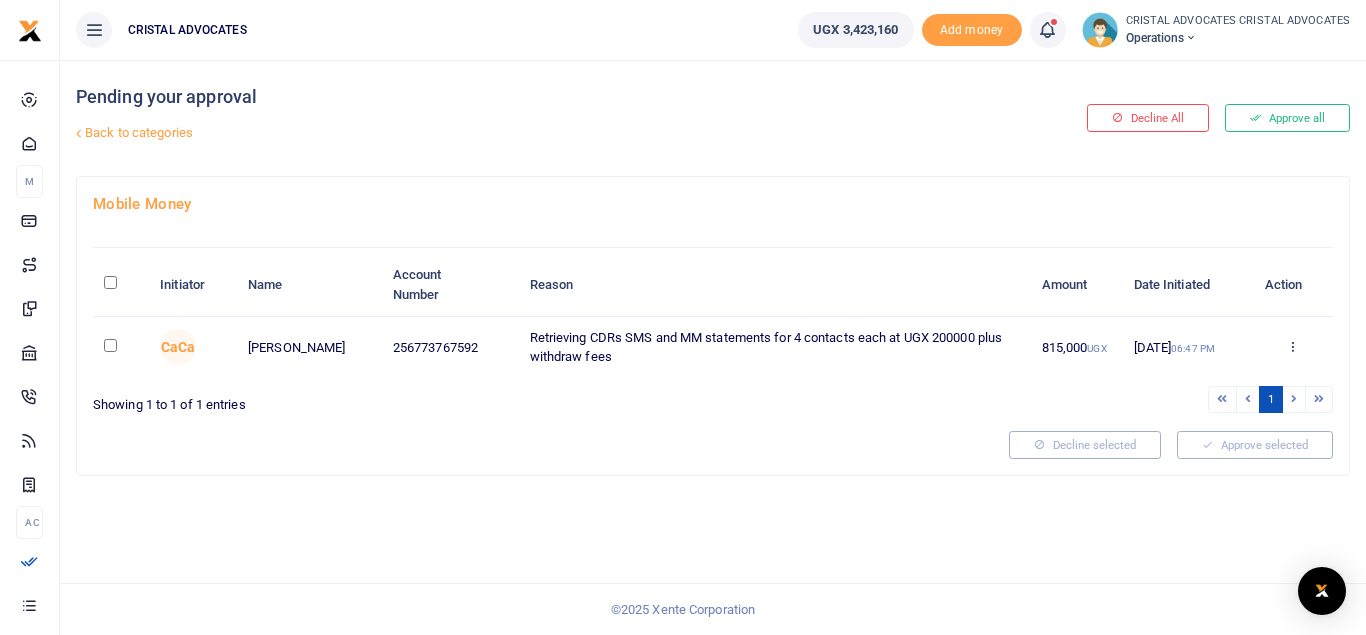 click on "06:47 PM" at bounding box center (1193, 348) 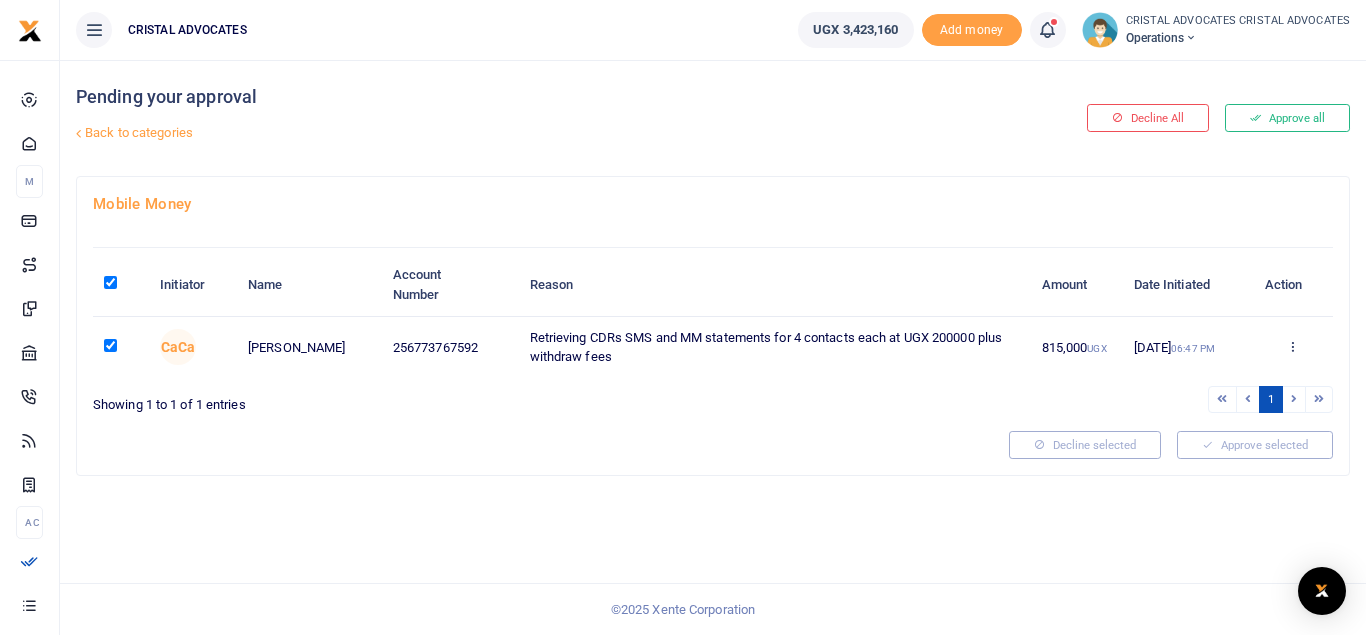 checkbox on "true" 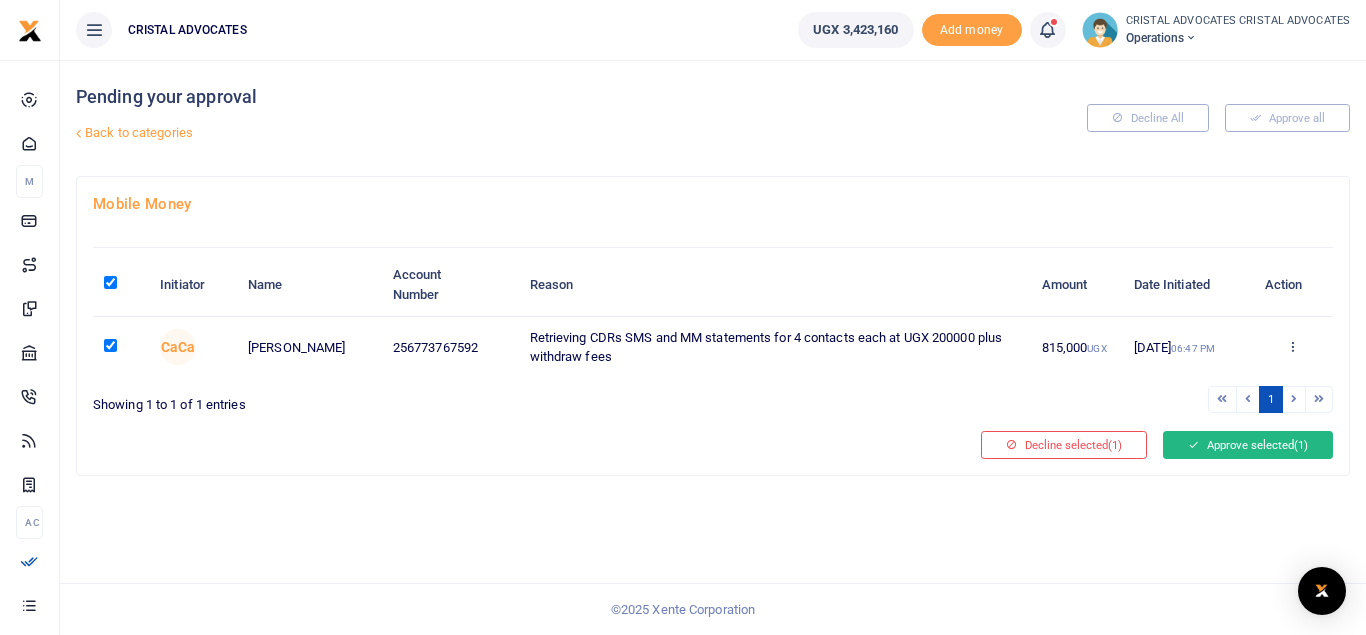 click on "Approve selected  (1)" at bounding box center (1248, 445) 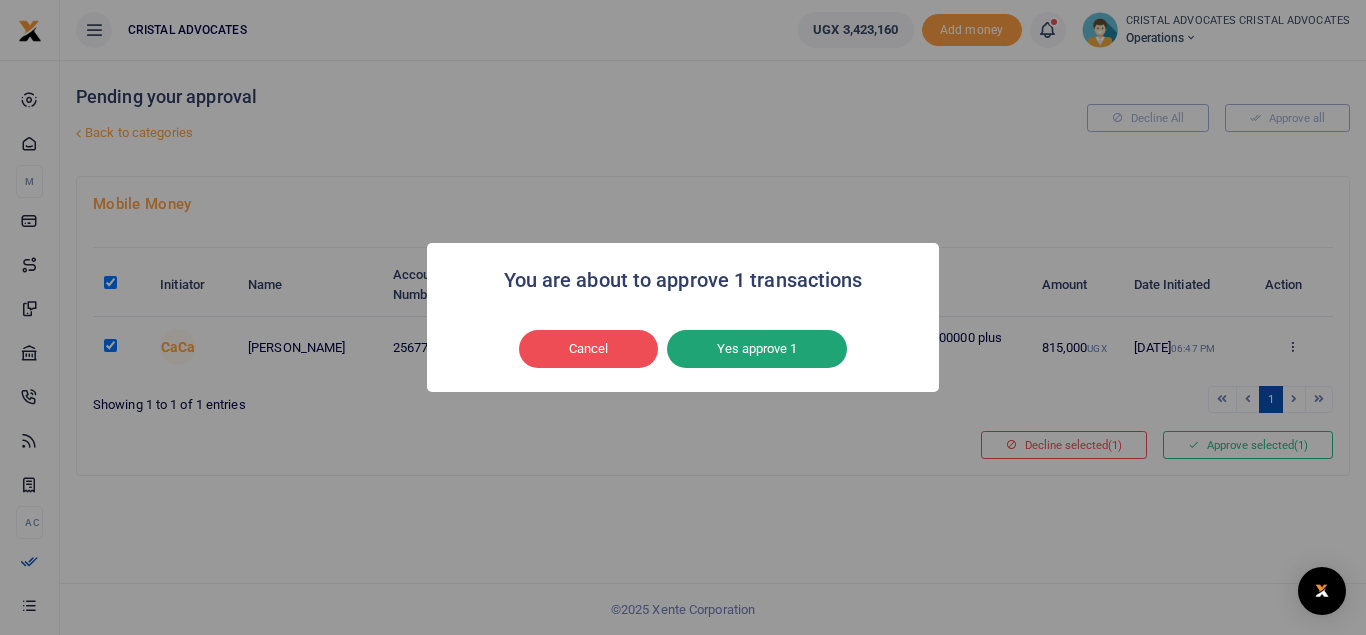 click on "Yes approve 1" at bounding box center [757, 349] 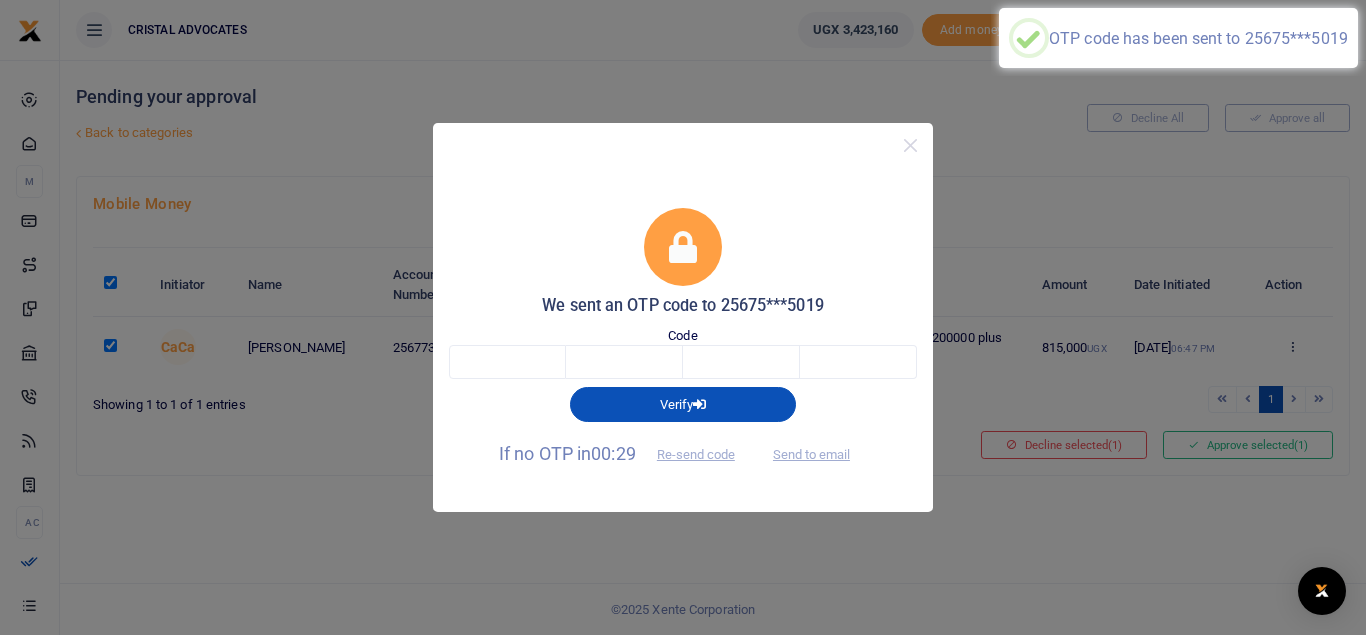 click on "Code" at bounding box center (683, 353) 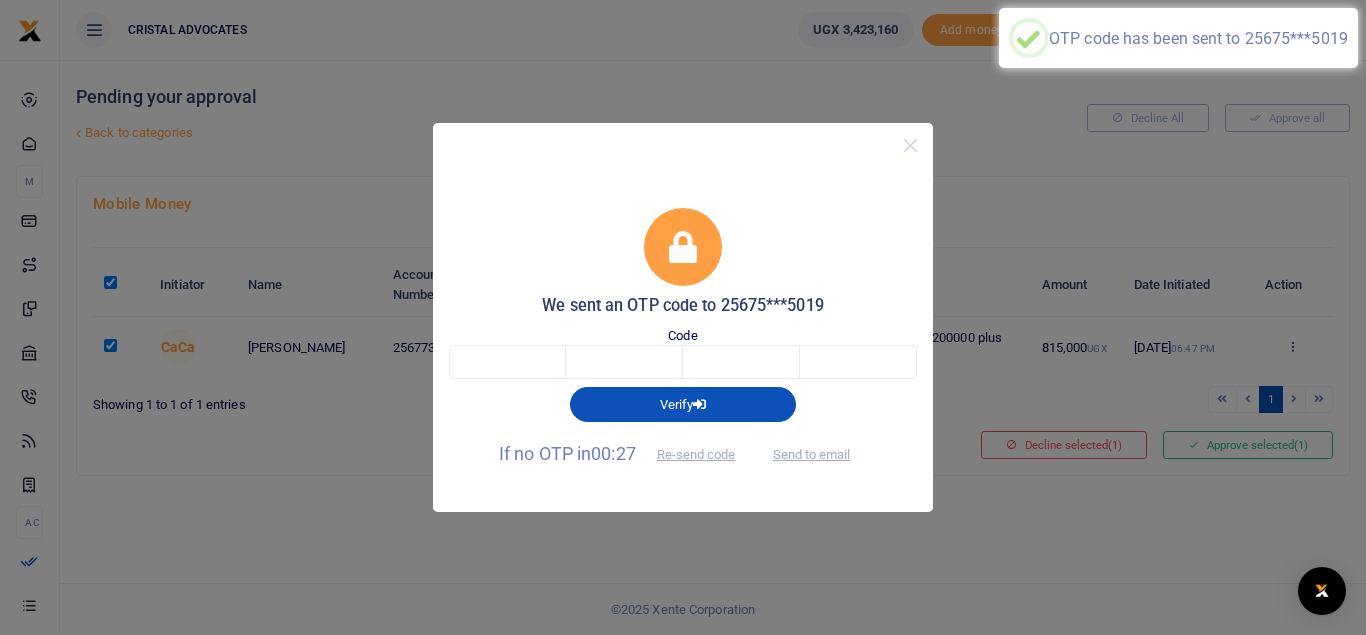 click on "Code" at bounding box center [683, 353] 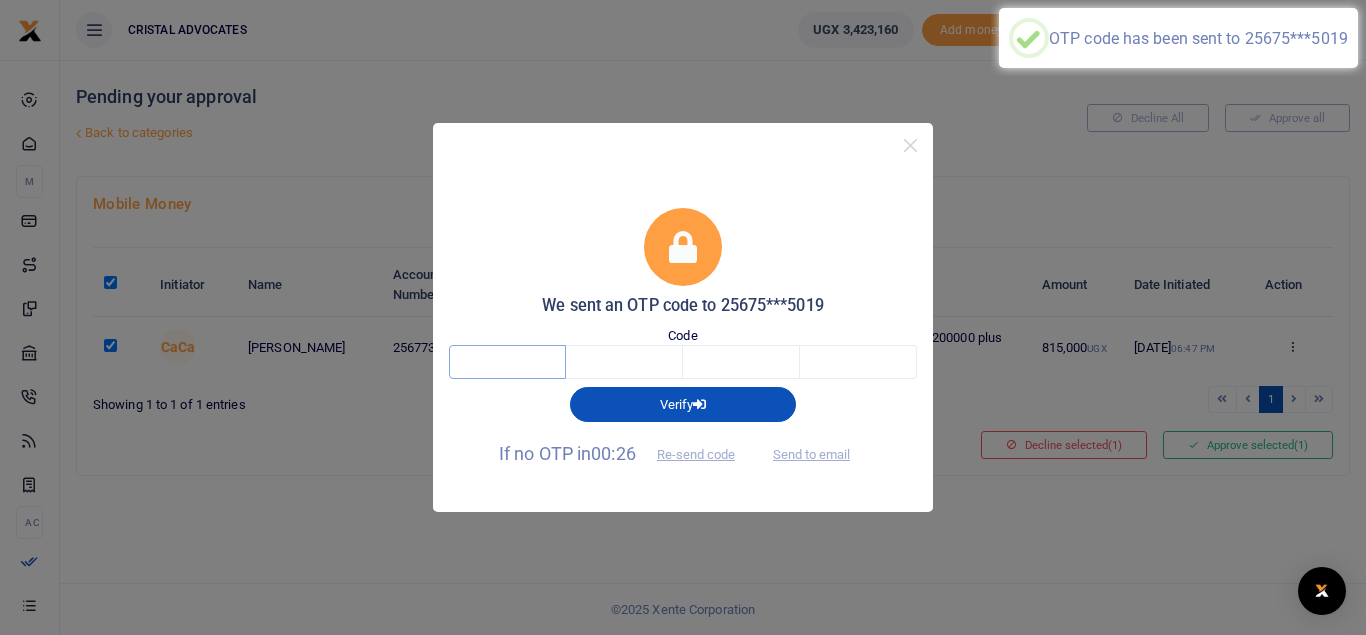 click at bounding box center [507, 362] 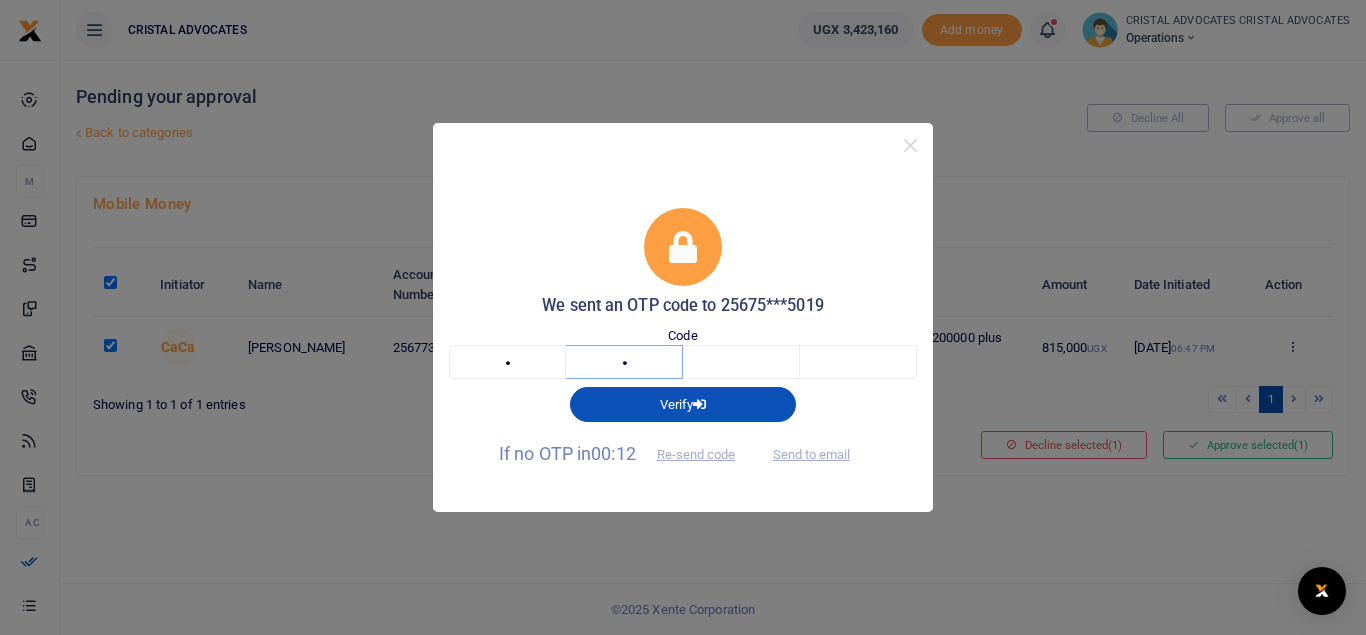 type on "8" 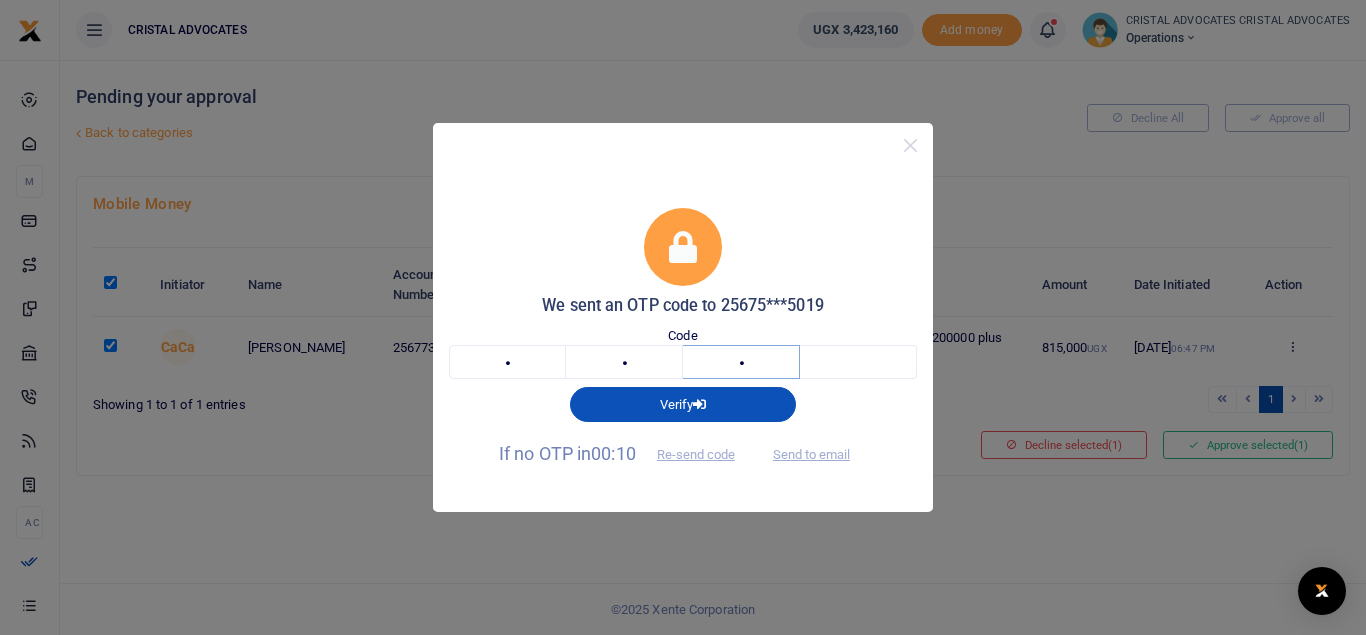type on "6" 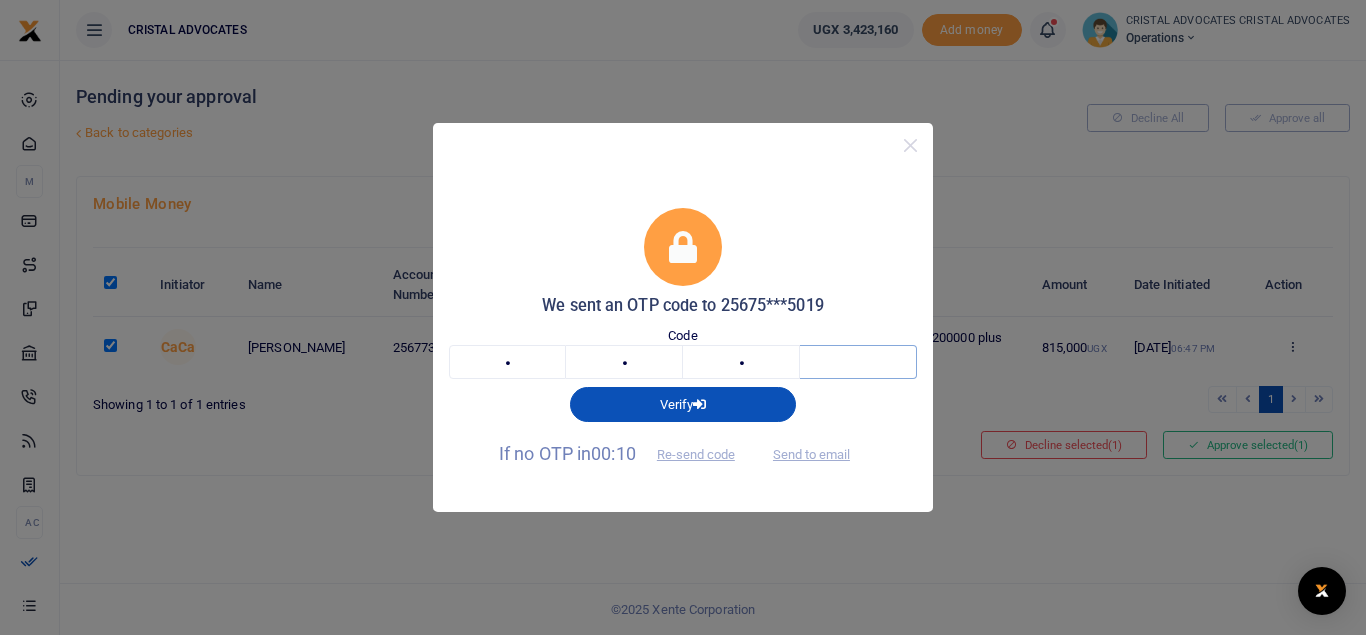 type on "3" 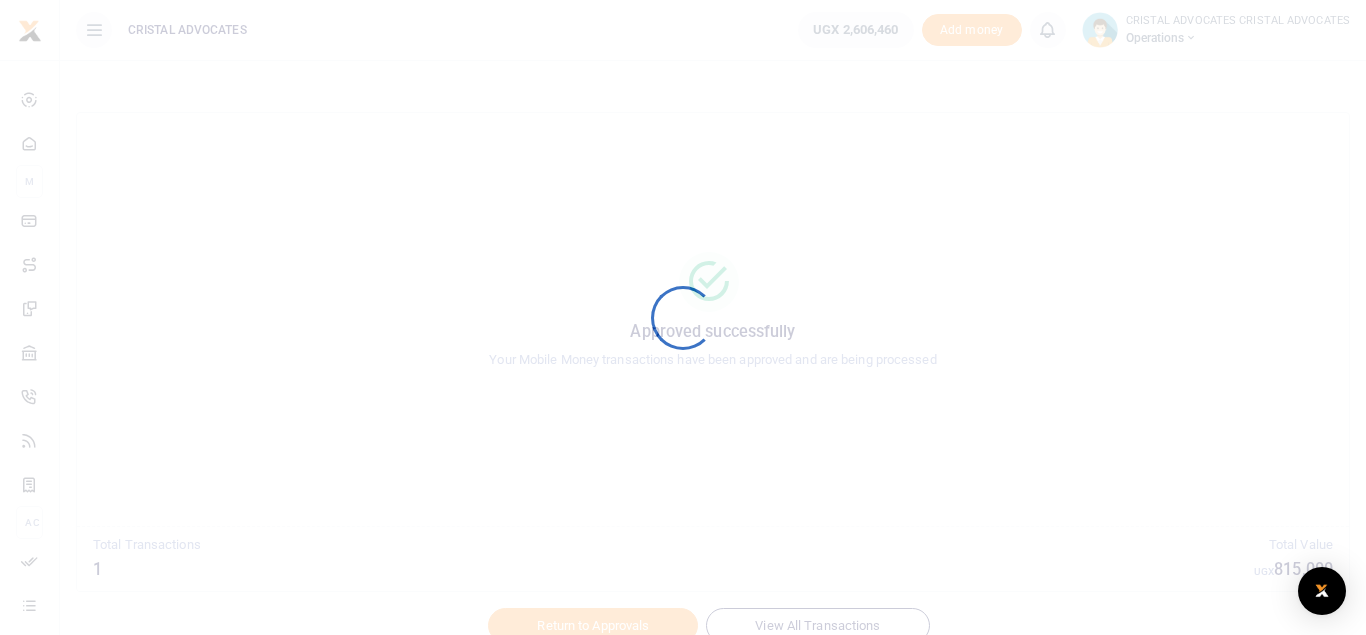 scroll, scrollTop: 0, scrollLeft: 0, axis: both 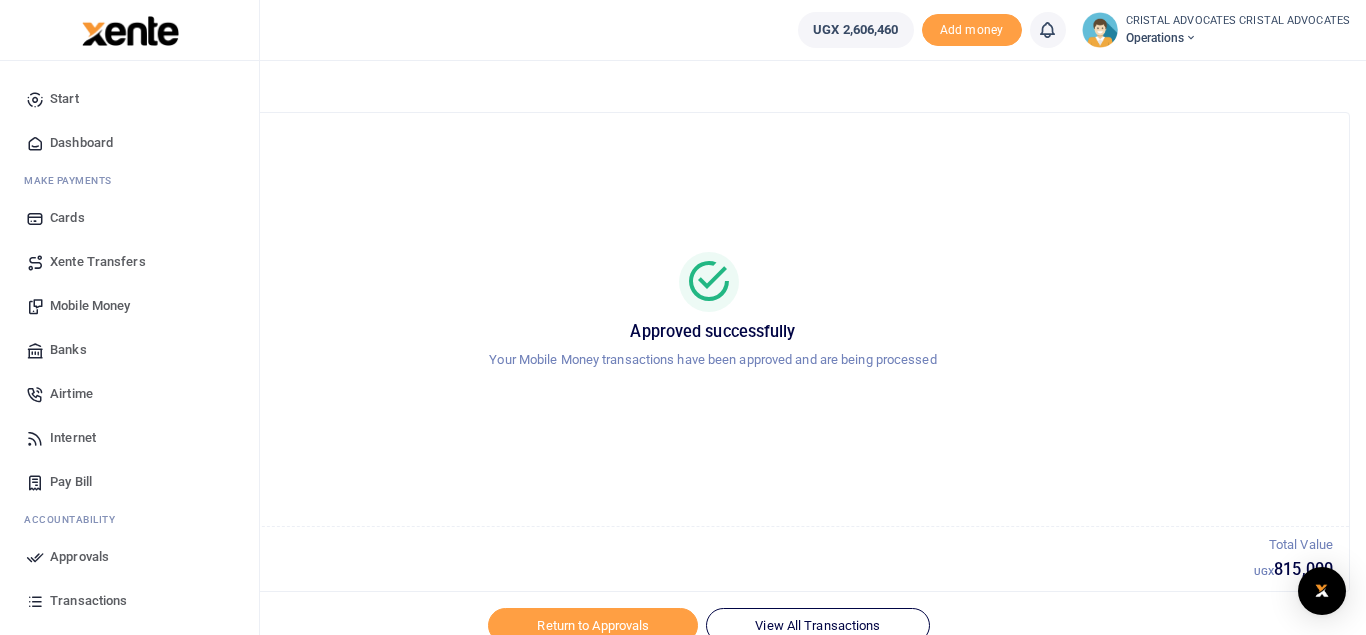 click on "Transactions" at bounding box center (88, 601) 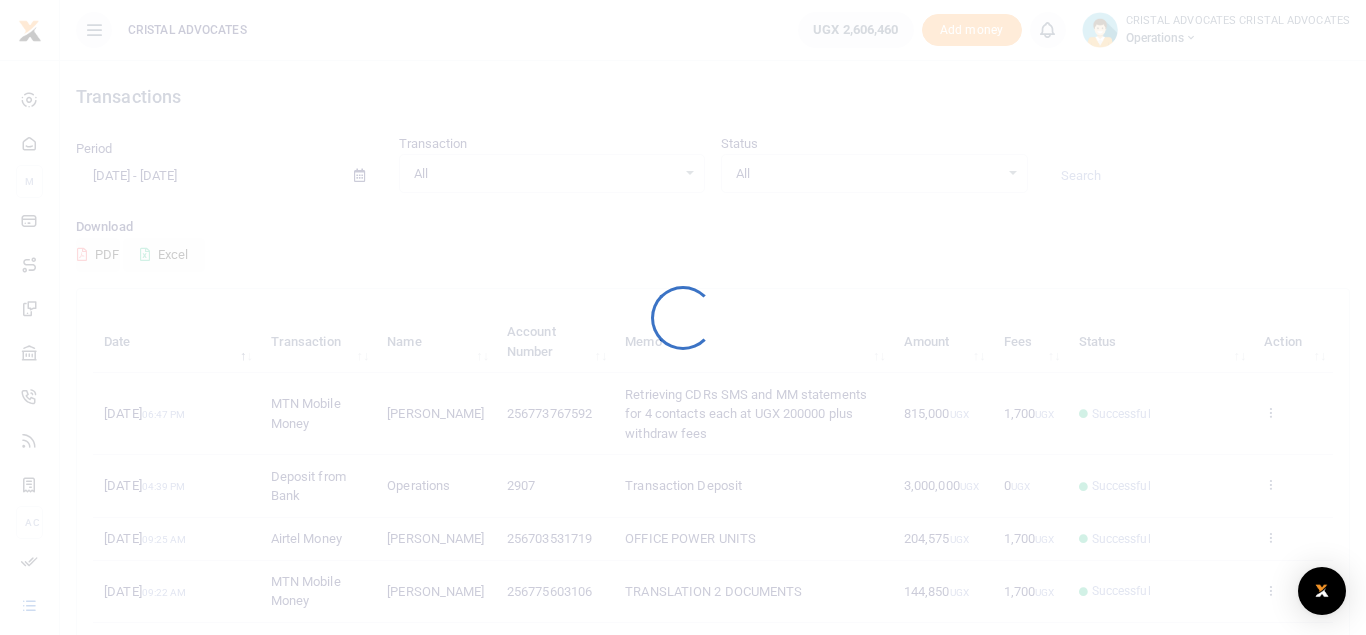 scroll, scrollTop: 0, scrollLeft: 0, axis: both 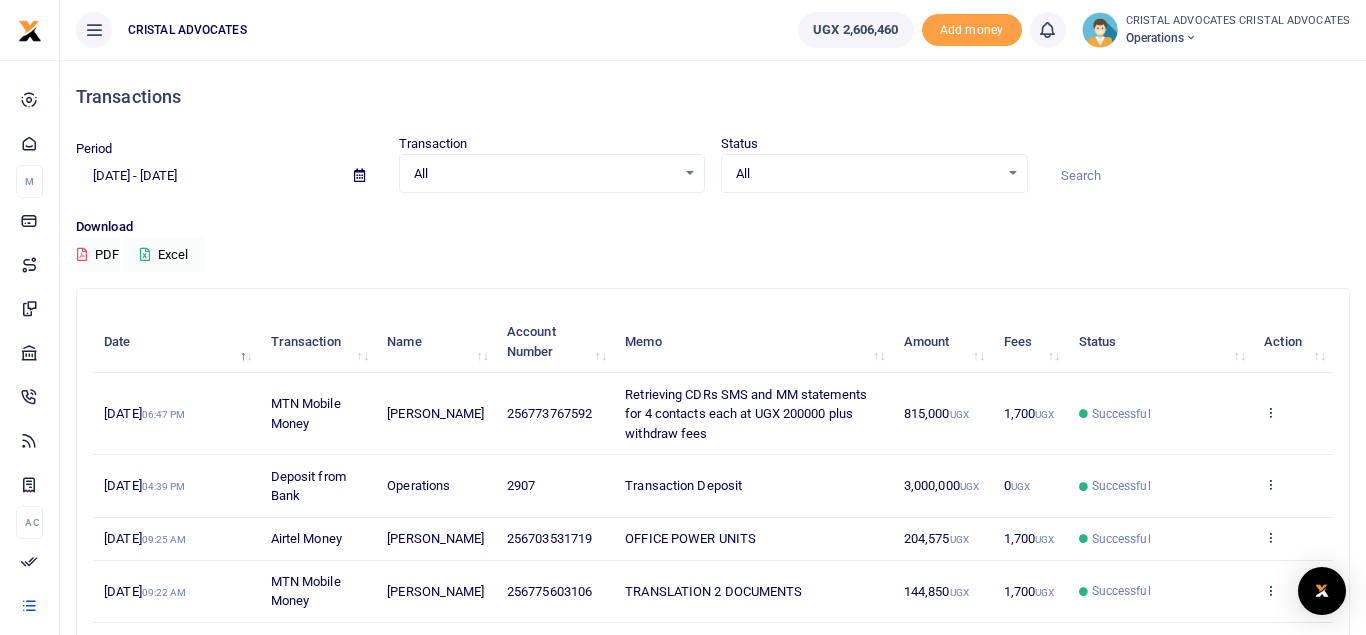 click at bounding box center (30, 29) 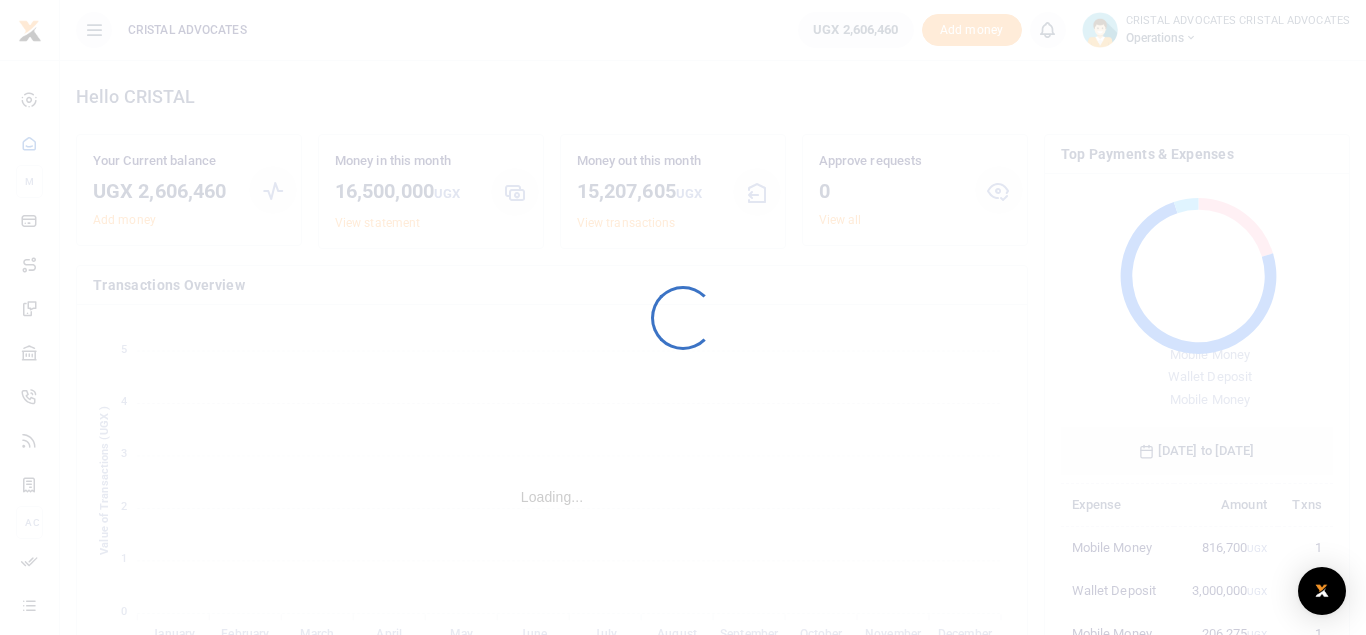 scroll, scrollTop: 0, scrollLeft: 0, axis: both 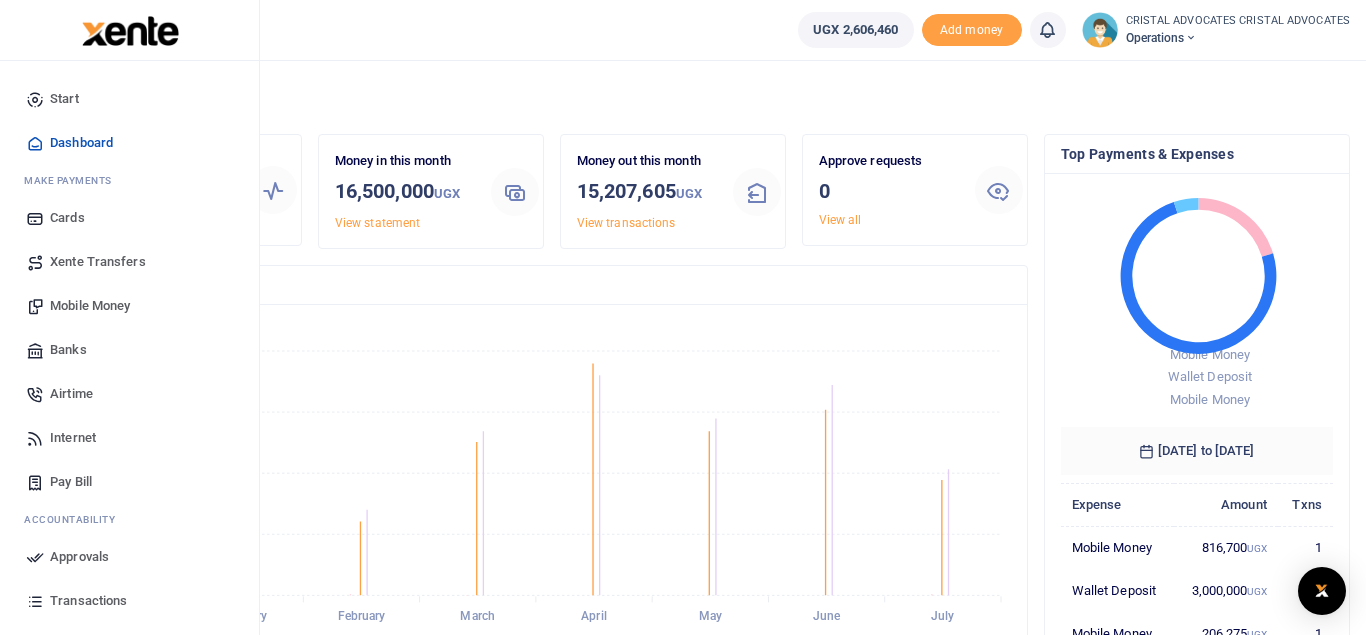 click on "Mobile Money" at bounding box center (90, 306) 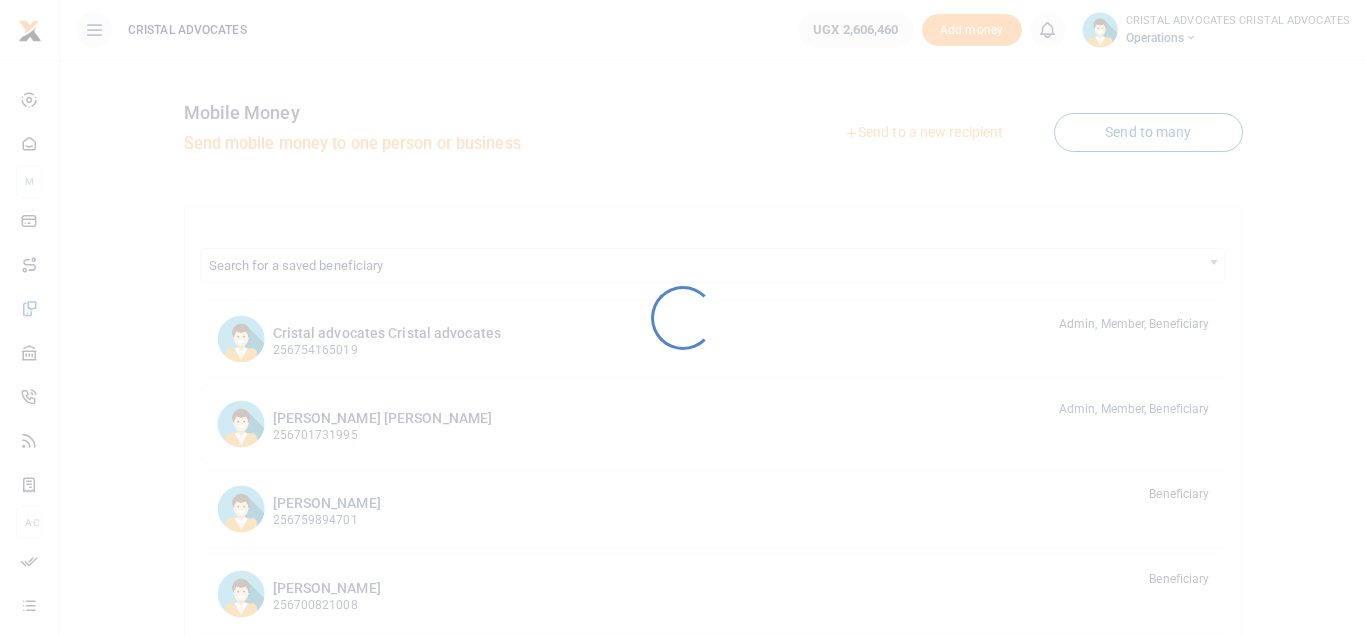 scroll, scrollTop: 0, scrollLeft: 0, axis: both 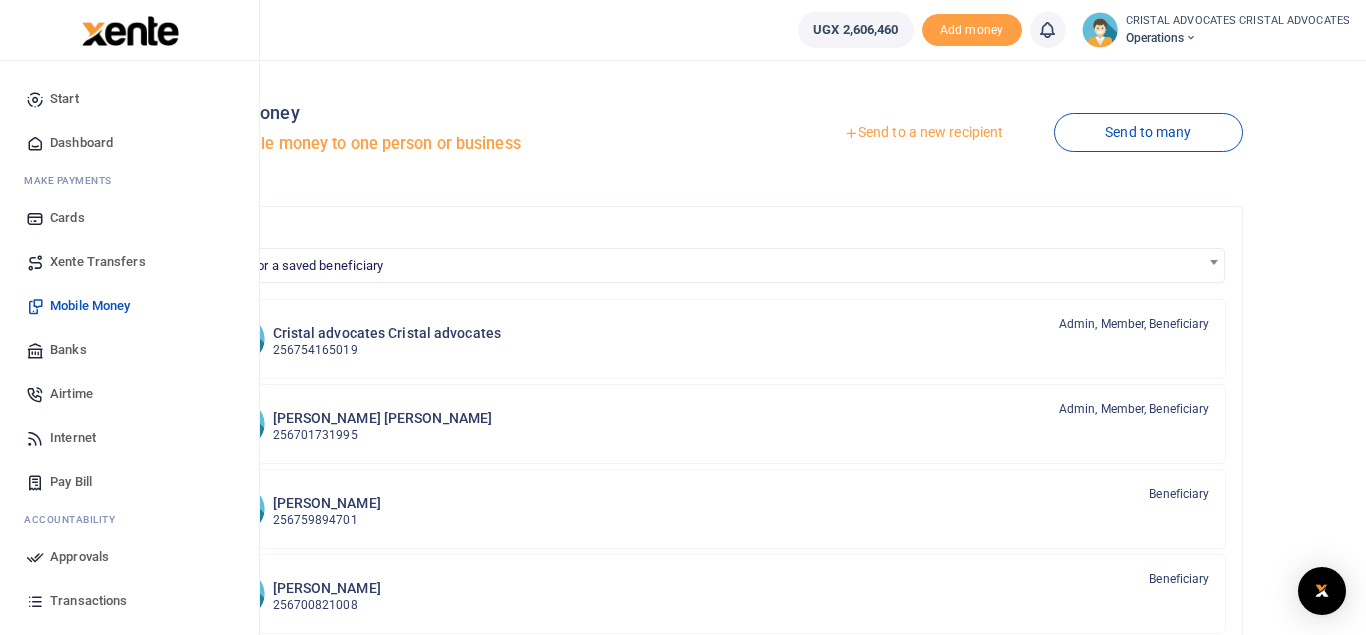 click on "Mobile Money" at bounding box center (90, 306) 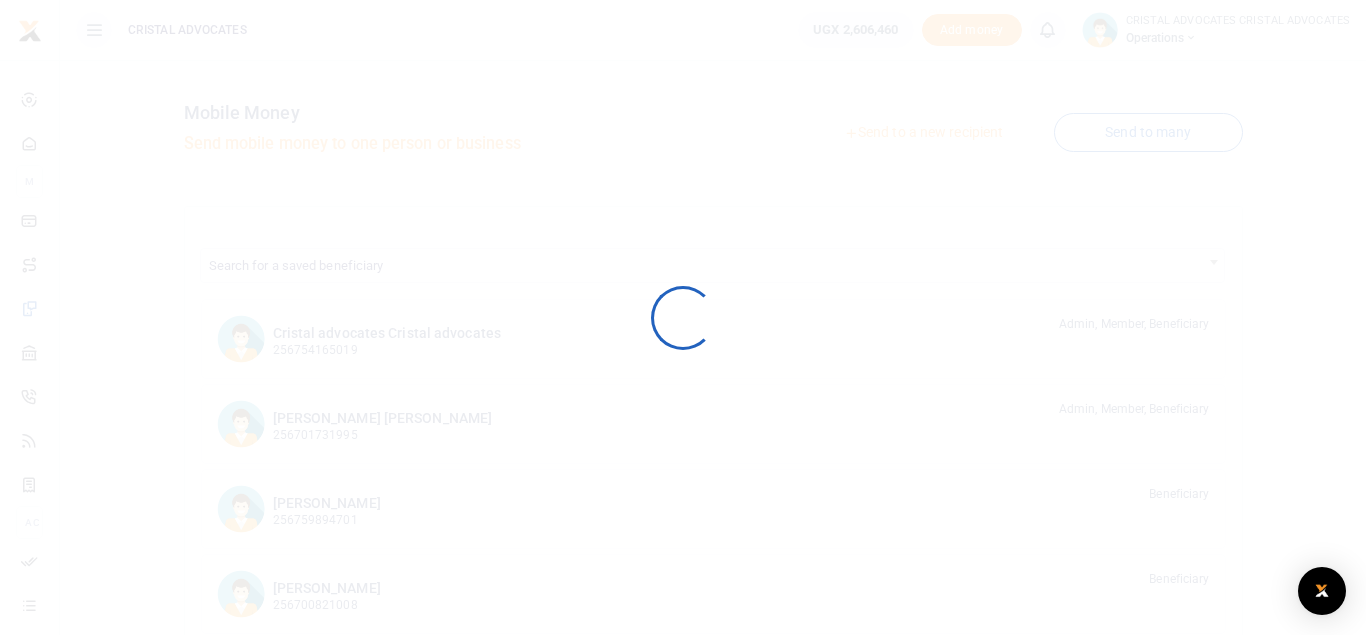 scroll, scrollTop: 0, scrollLeft: 0, axis: both 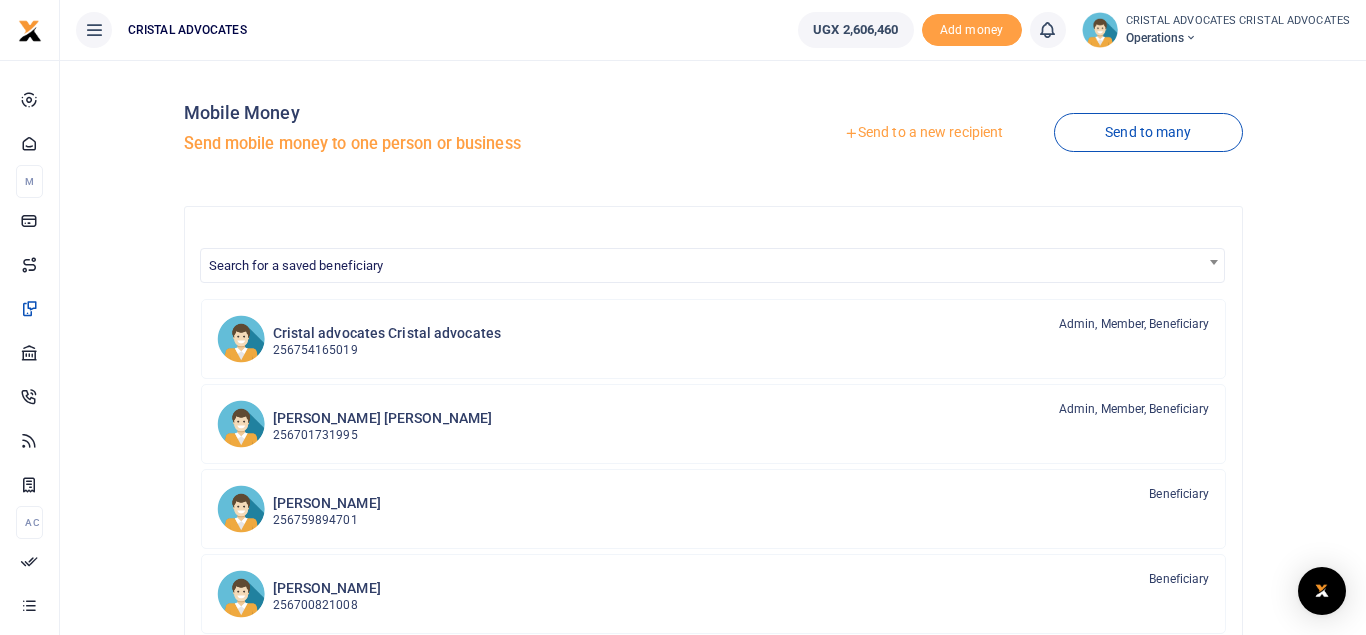 click on "Mobile Money
Send mobile money to one person or business
Send to a new recipient
Send to many
Search for a saved beneficiary
[PERSON_NAME] advocates Cristal advocates
256754165019
256701731995" at bounding box center [713, 526] 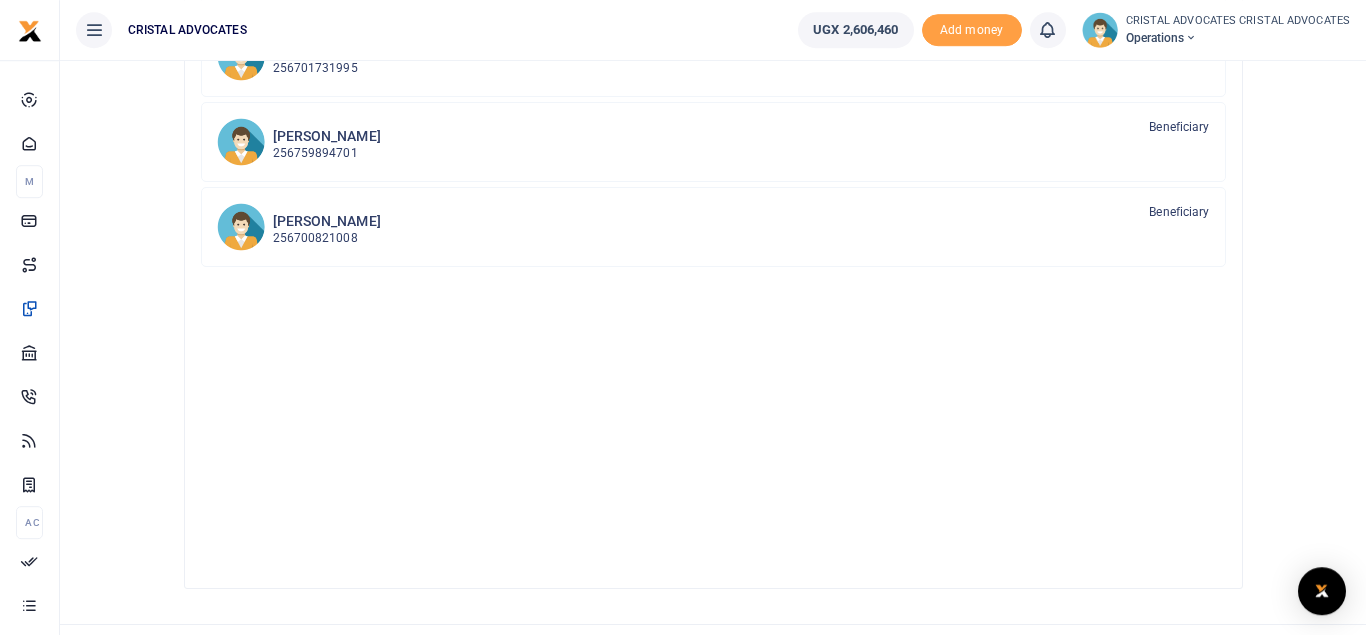 scroll, scrollTop: 409, scrollLeft: 0, axis: vertical 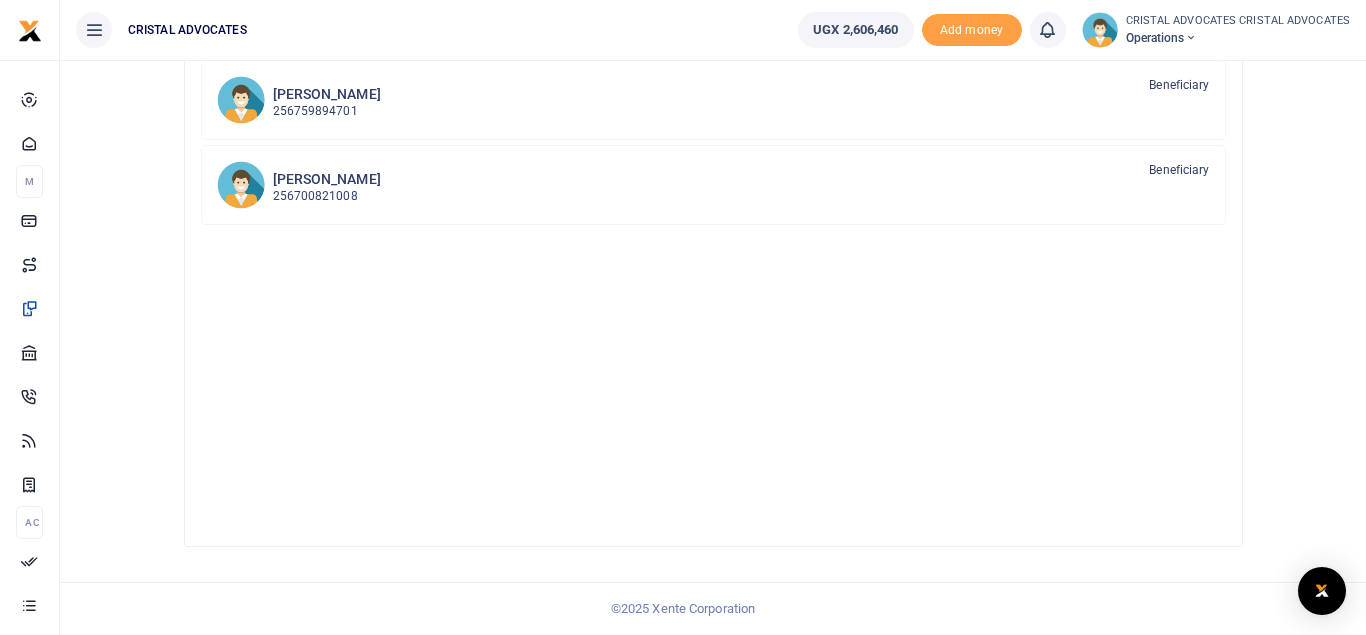 click on "Mobile Money
Send mobile money to one person or business
Send to a new recipient
Send to many
Search for a saved beneficiary
[PERSON_NAME] advocates Cristal advocates
256754165019
256701731995" at bounding box center [713, 117] 